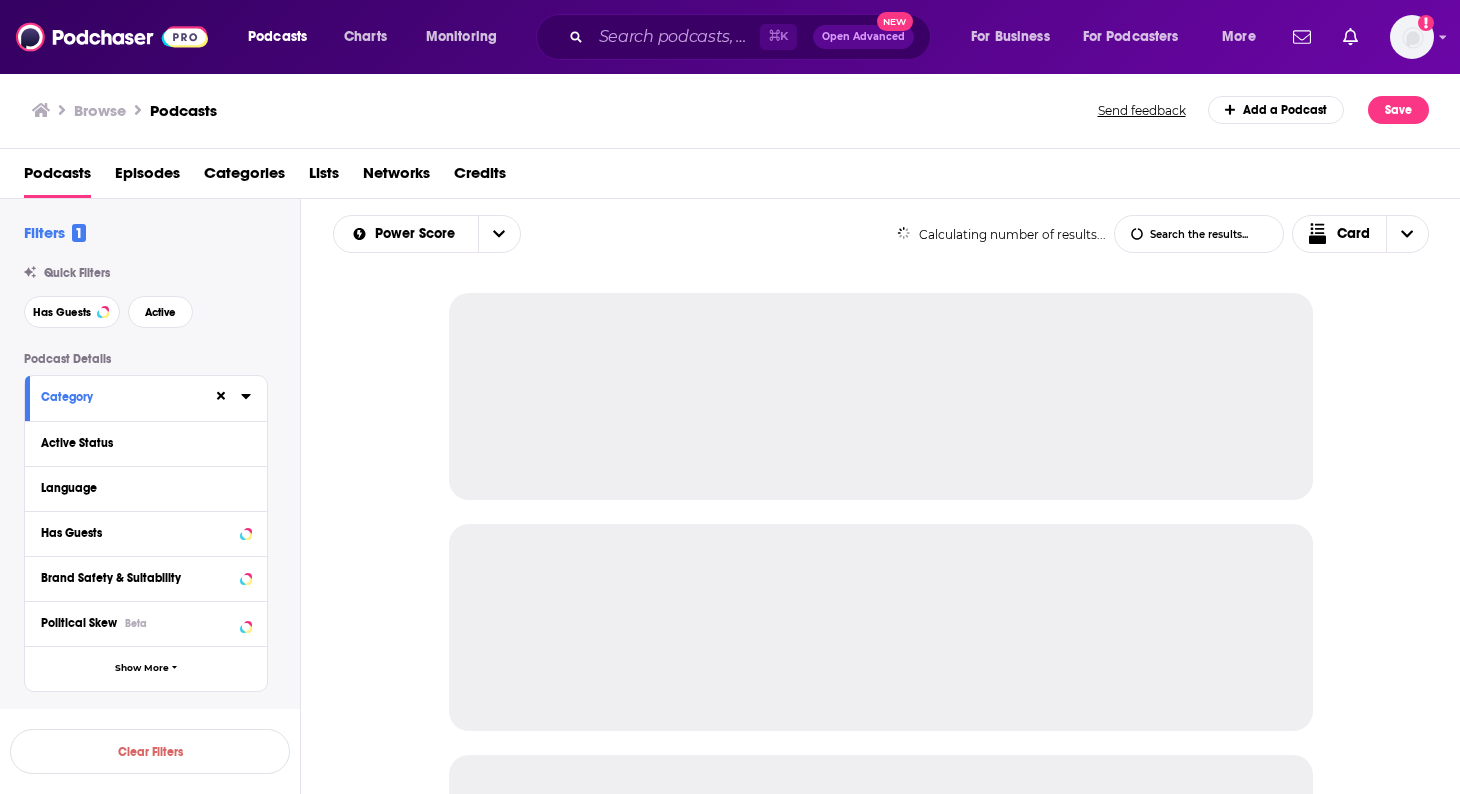 scroll, scrollTop: 0, scrollLeft: 0, axis: both 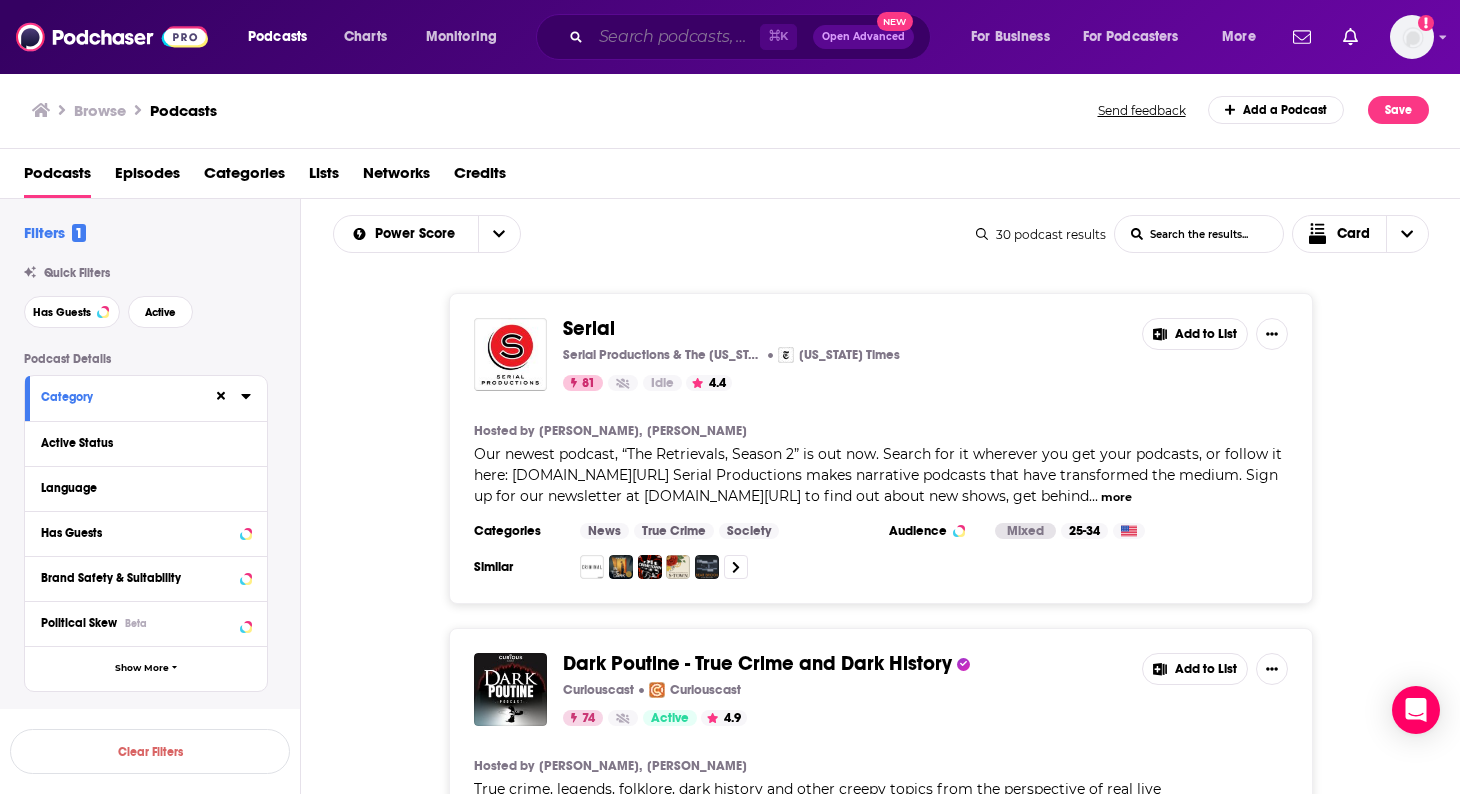 click at bounding box center [675, 37] 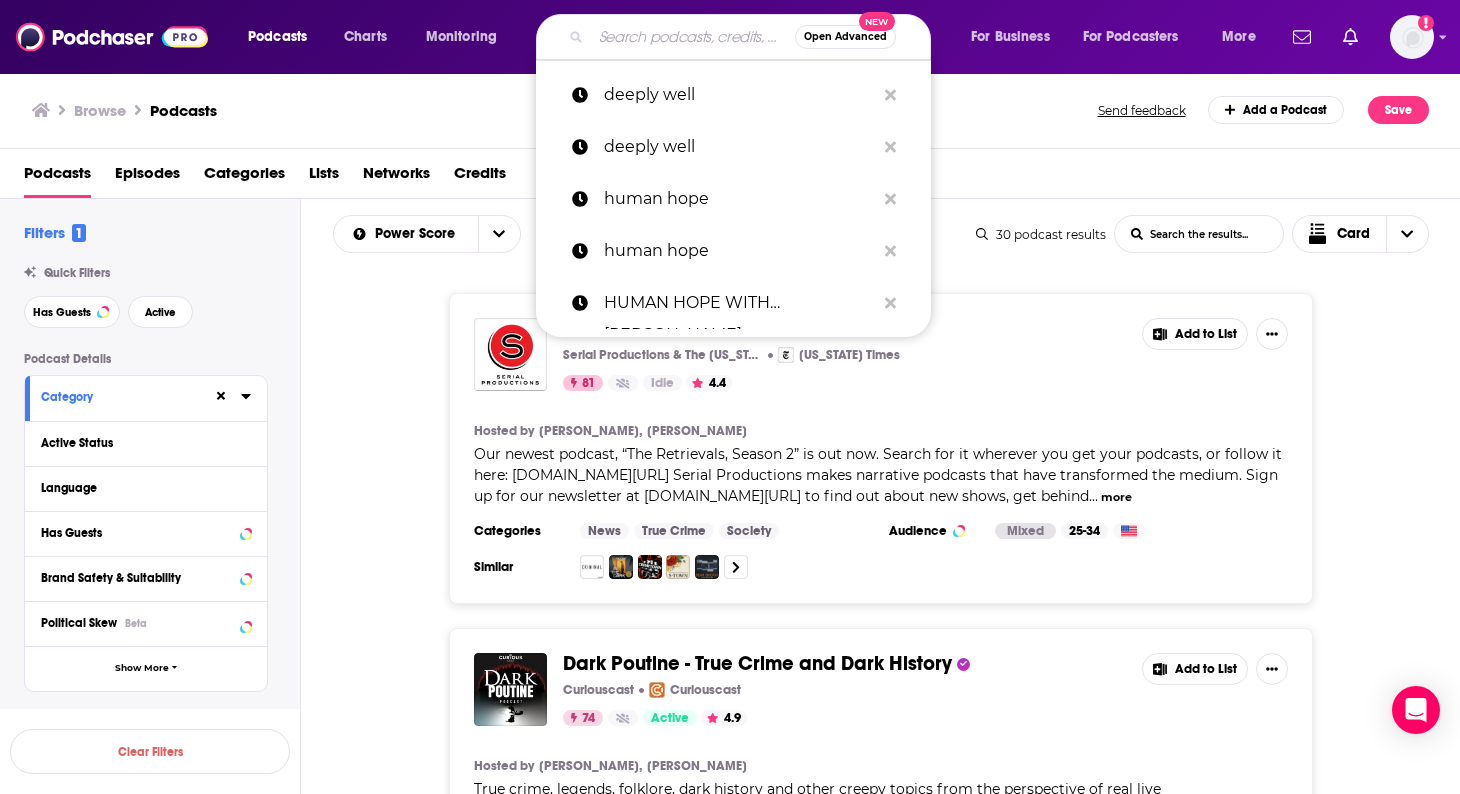 paste on "They Call Us [PERSON_NAME]" 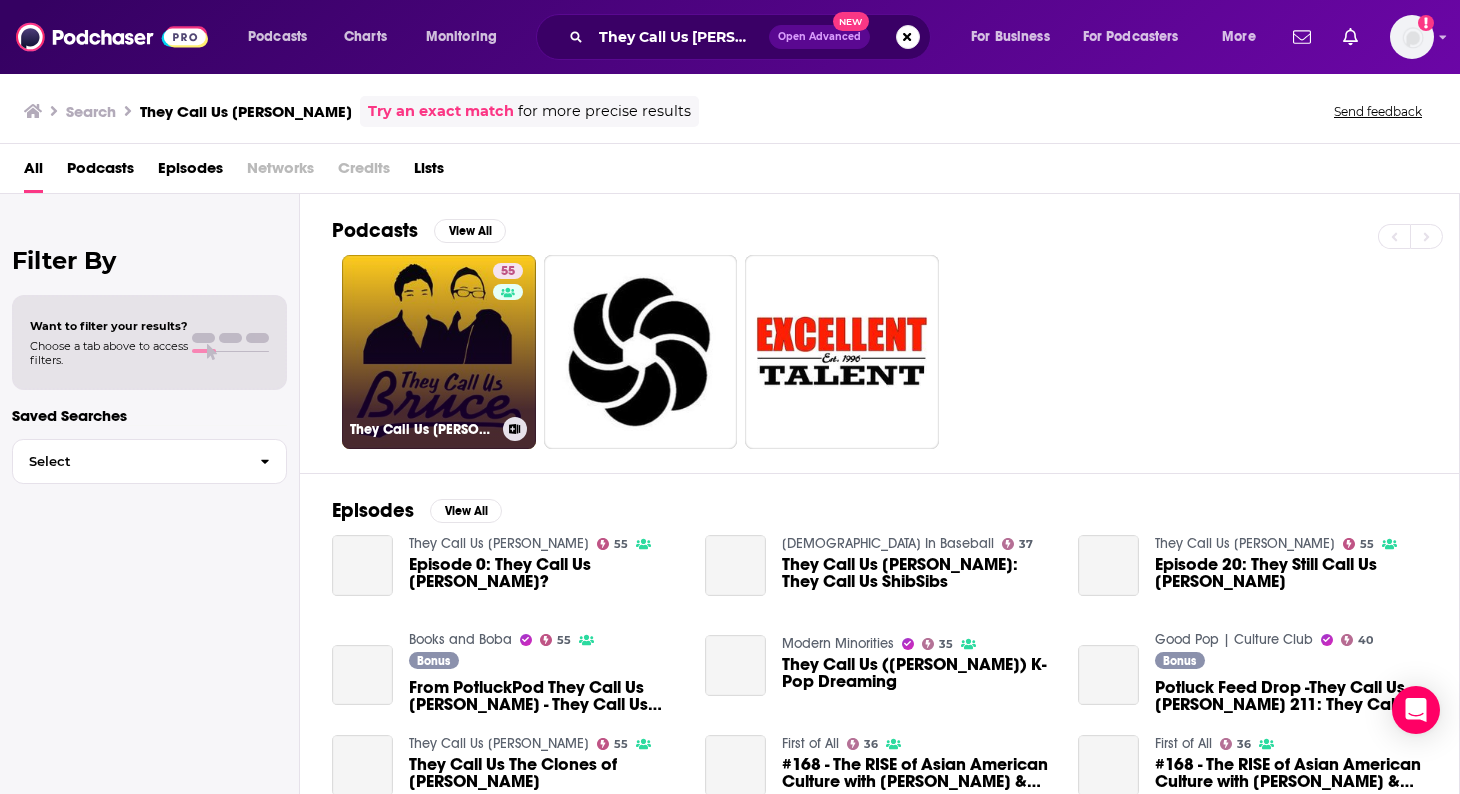 click on "55 They Call Us [PERSON_NAME]" at bounding box center [439, 352] 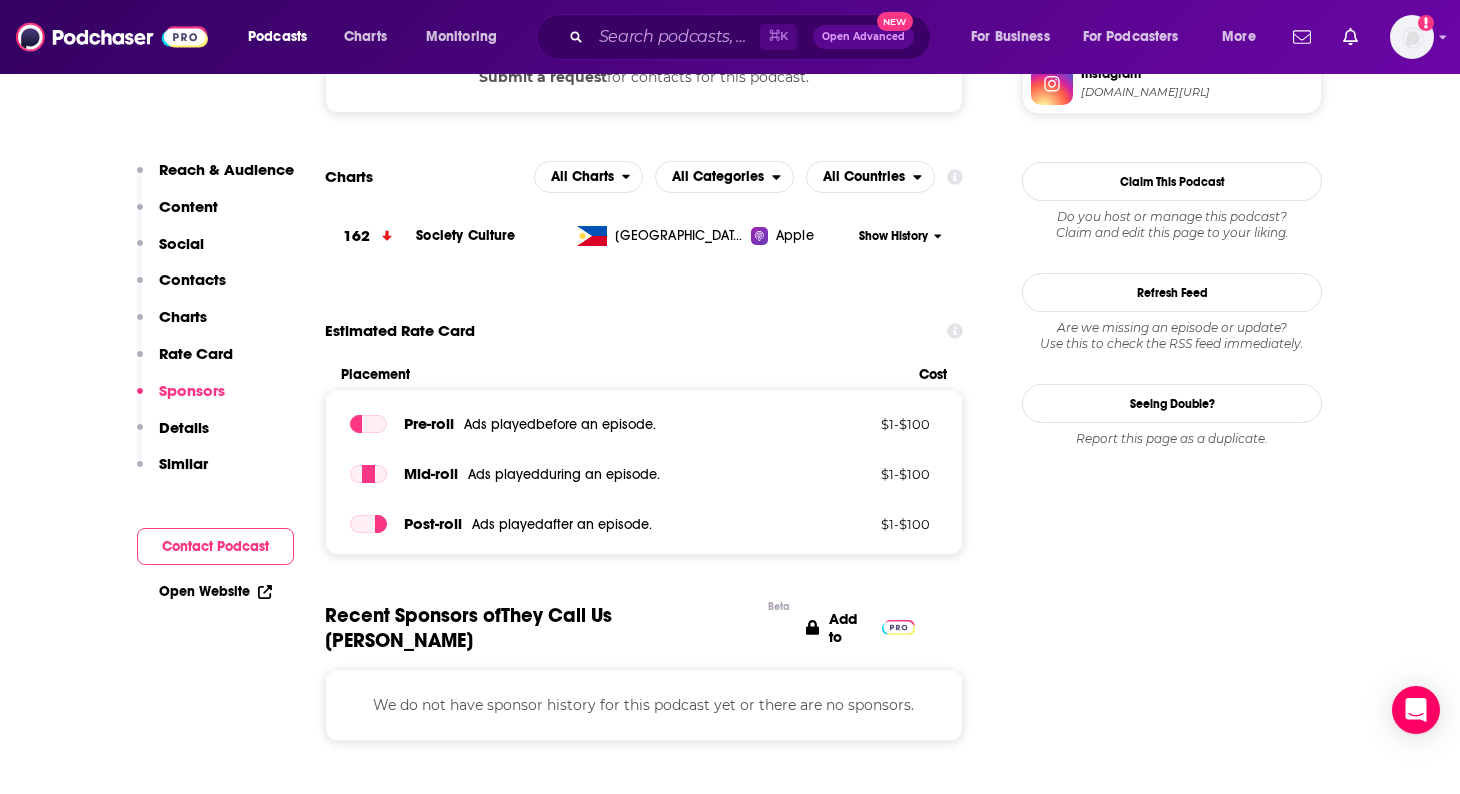 scroll, scrollTop: 2075, scrollLeft: 0, axis: vertical 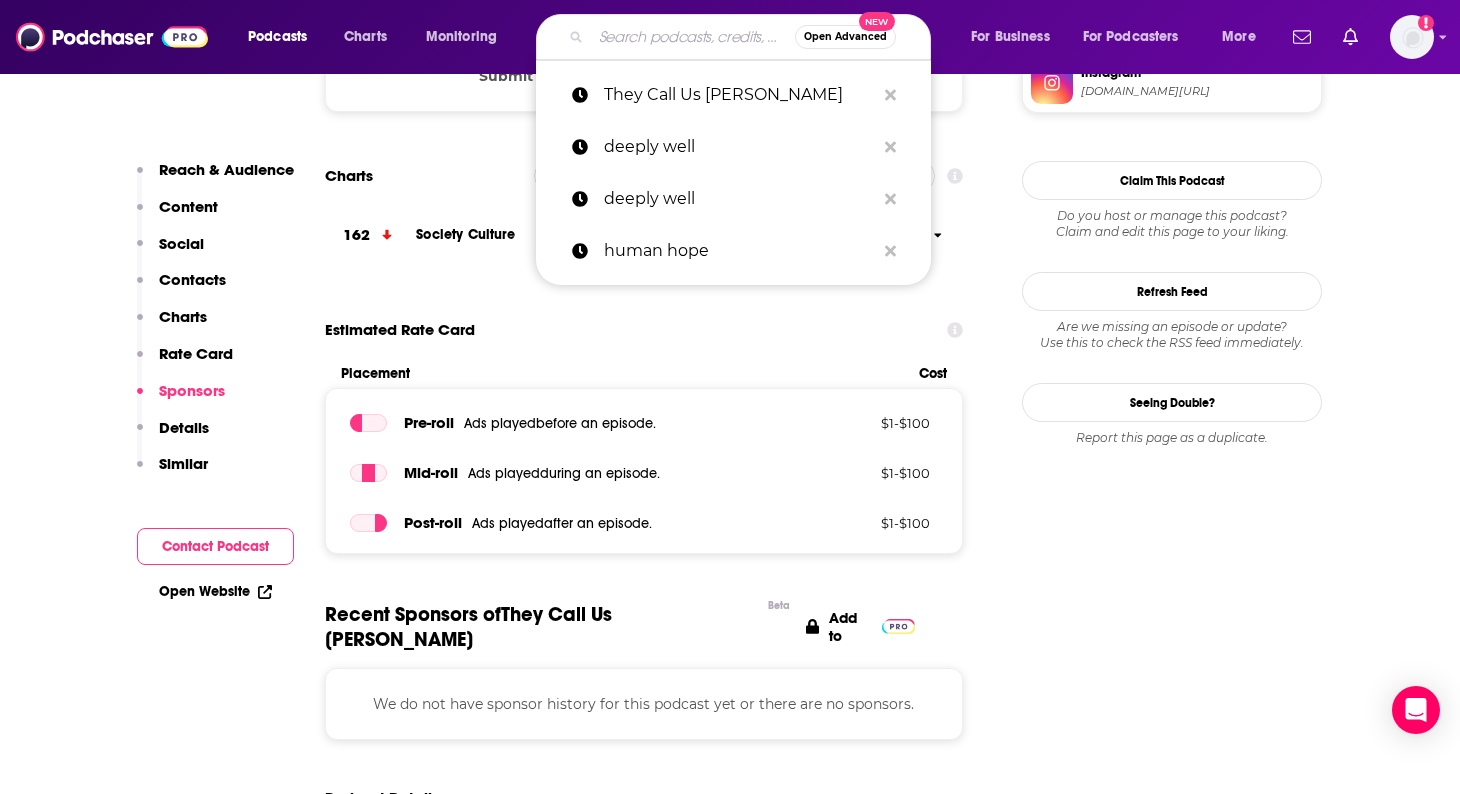 click at bounding box center (693, 37) 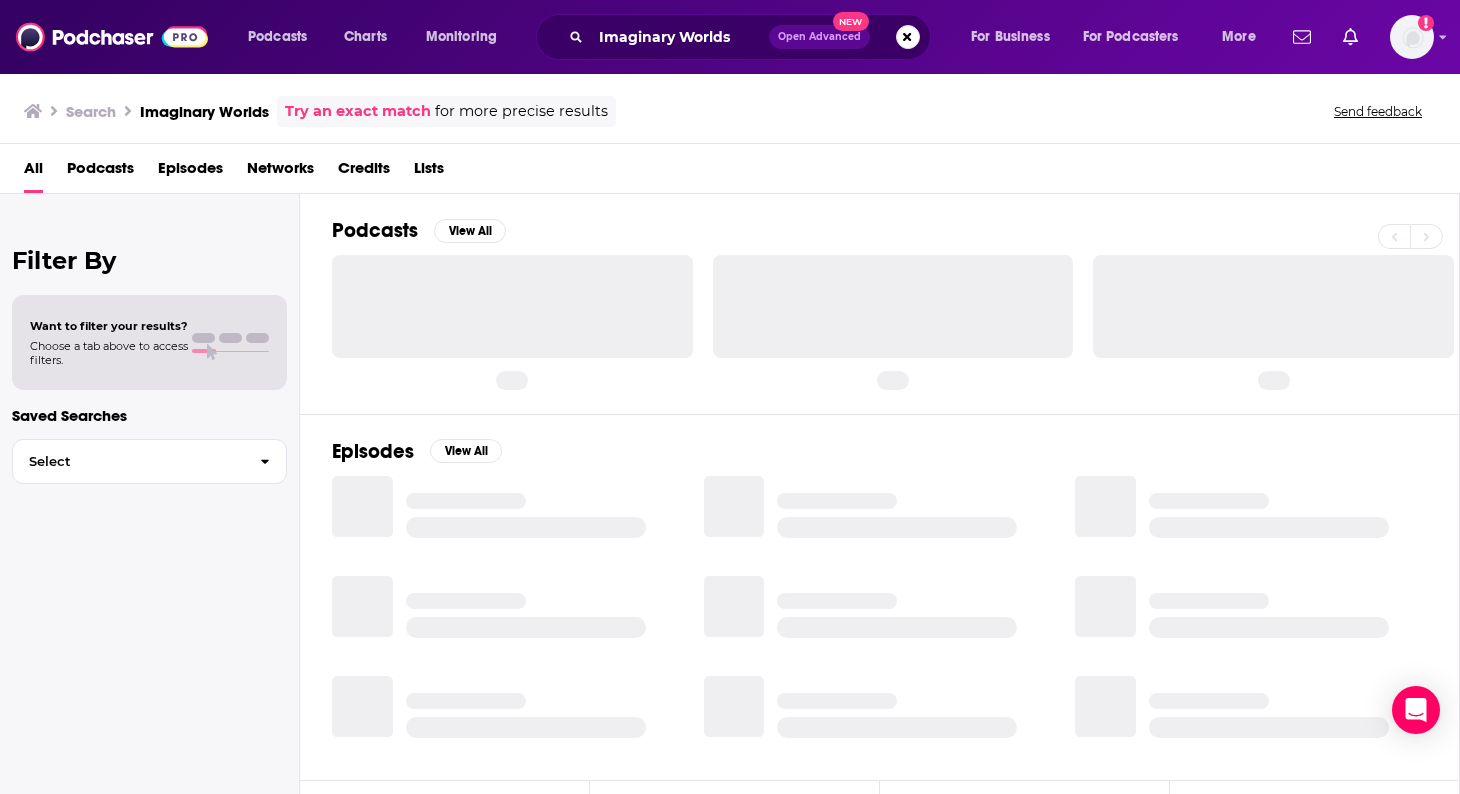 scroll, scrollTop: 0, scrollLeft: 0, axis: both 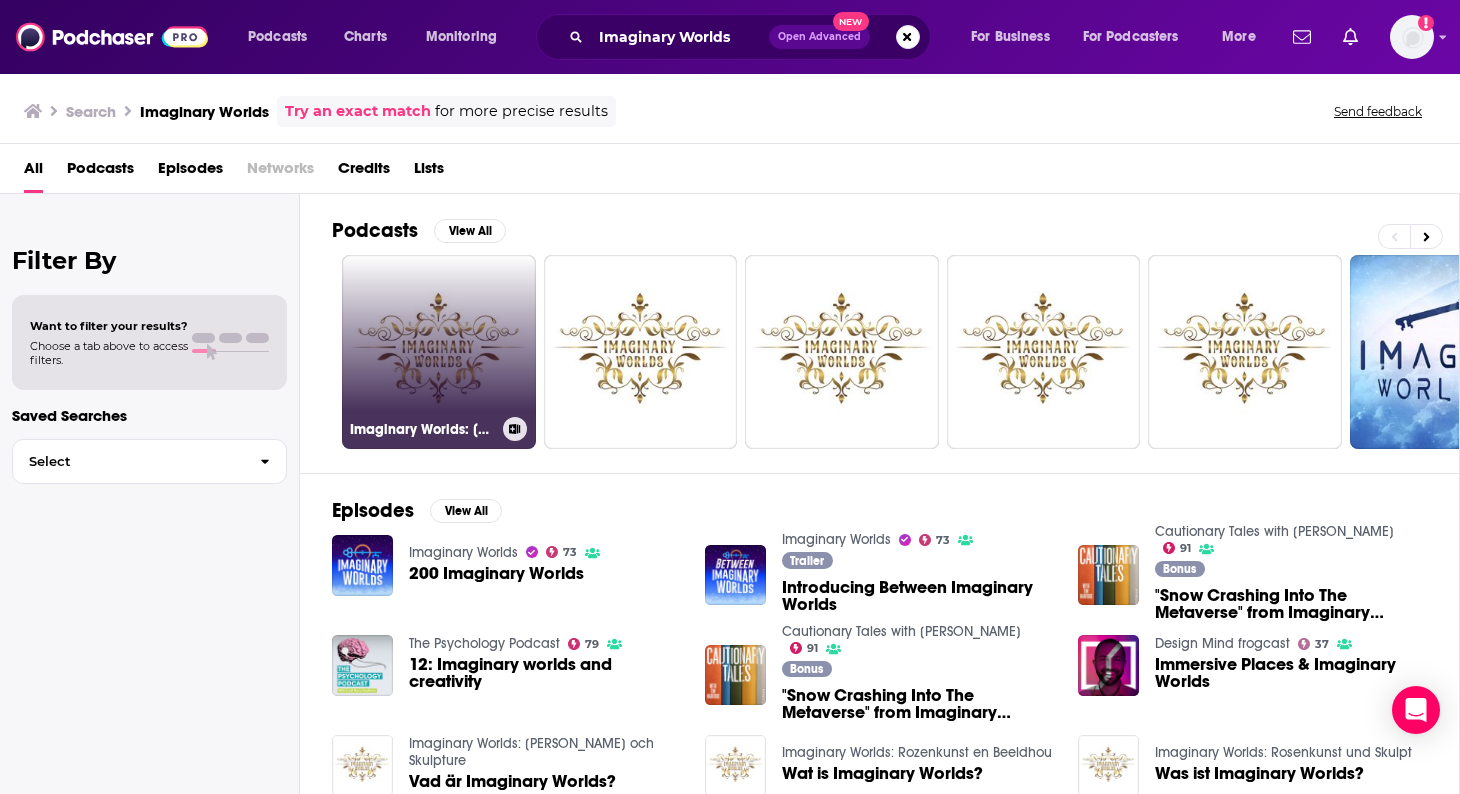 click on "Imaginary Worlds: [PERSON_NAME] och Skulpture" at bounding box center [439, 352] 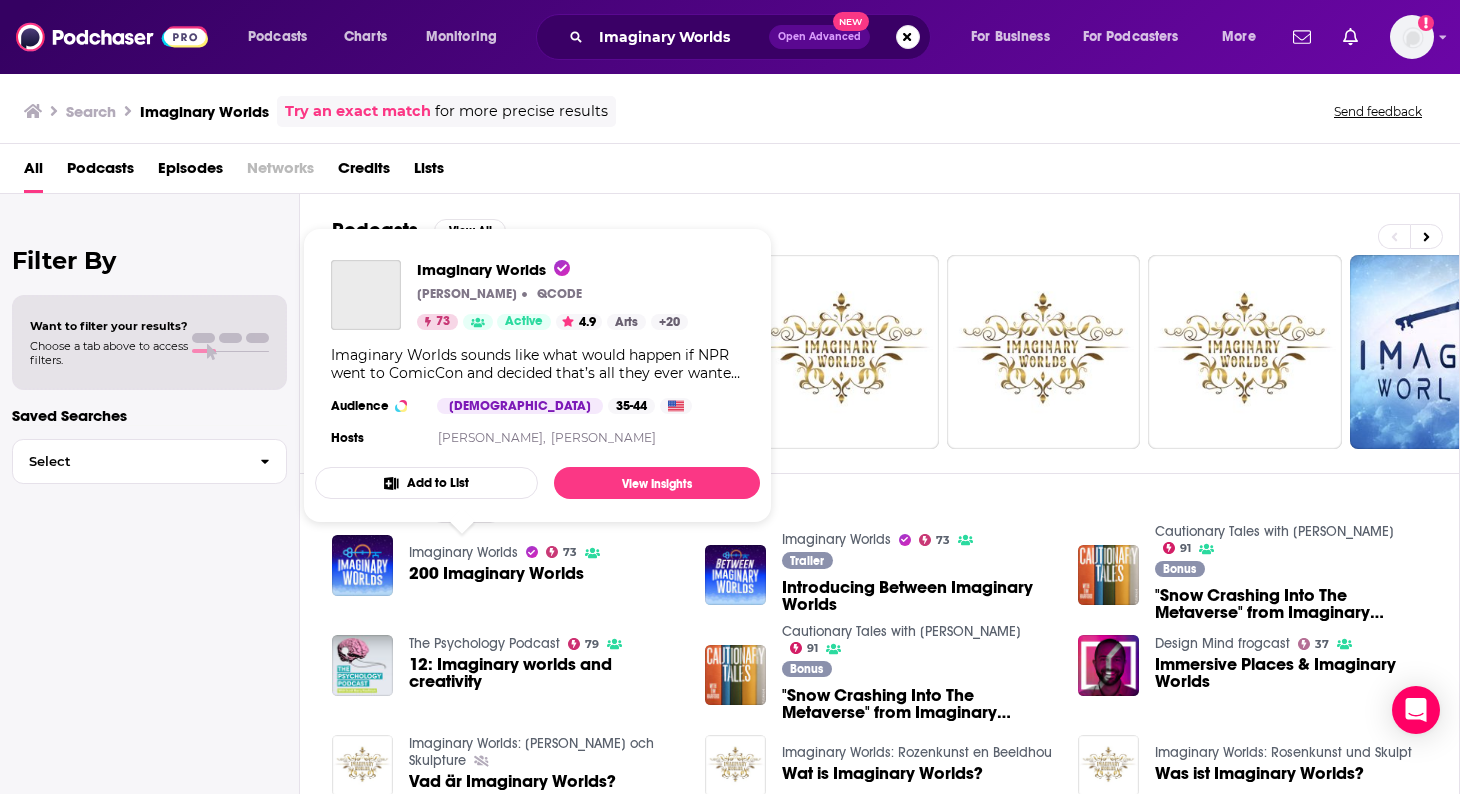 click on "Imaginary Worlds" at bounding box center [463, 552] 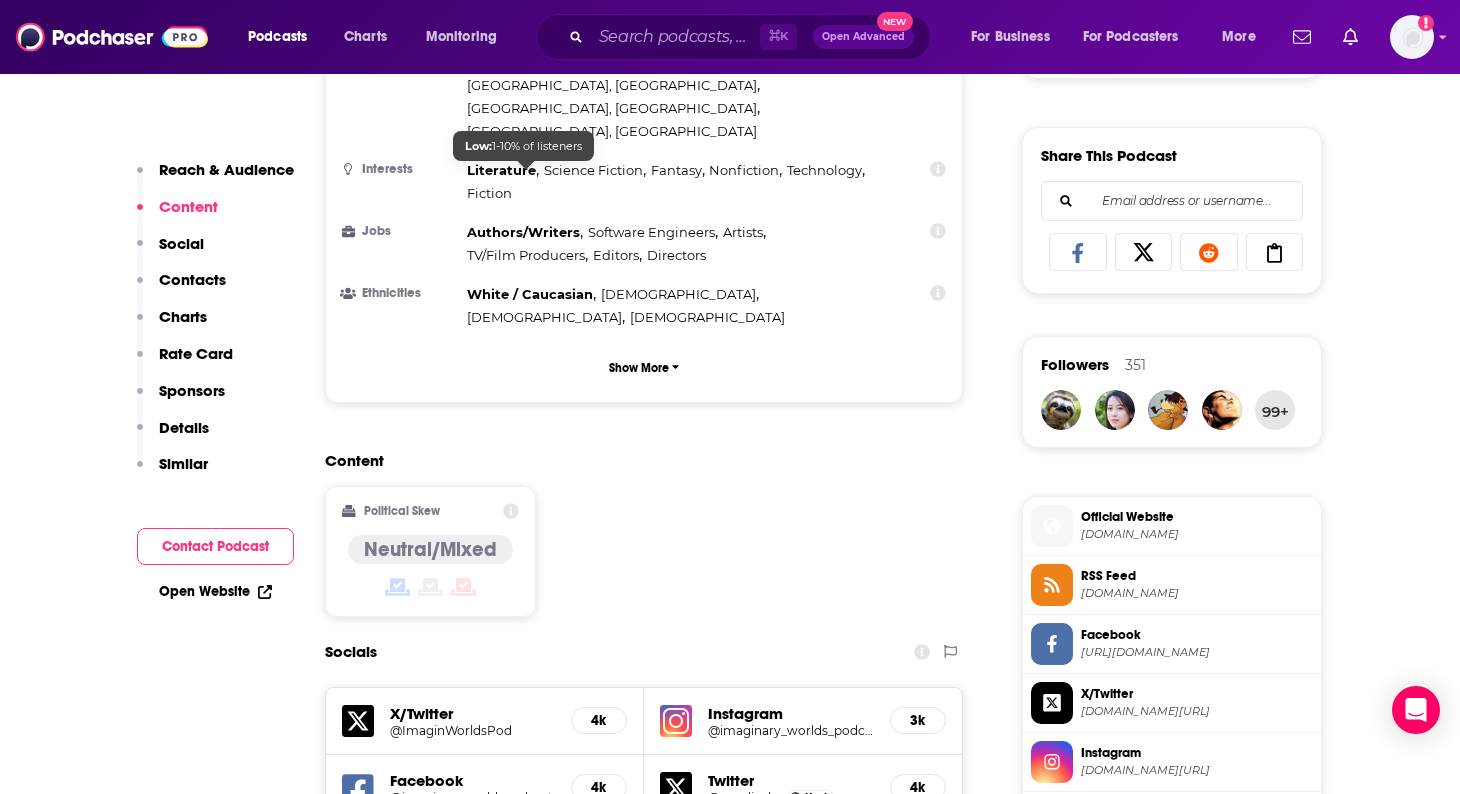 scroll, scrollTop: 1738, scrollLeft: 0, axis: vertical 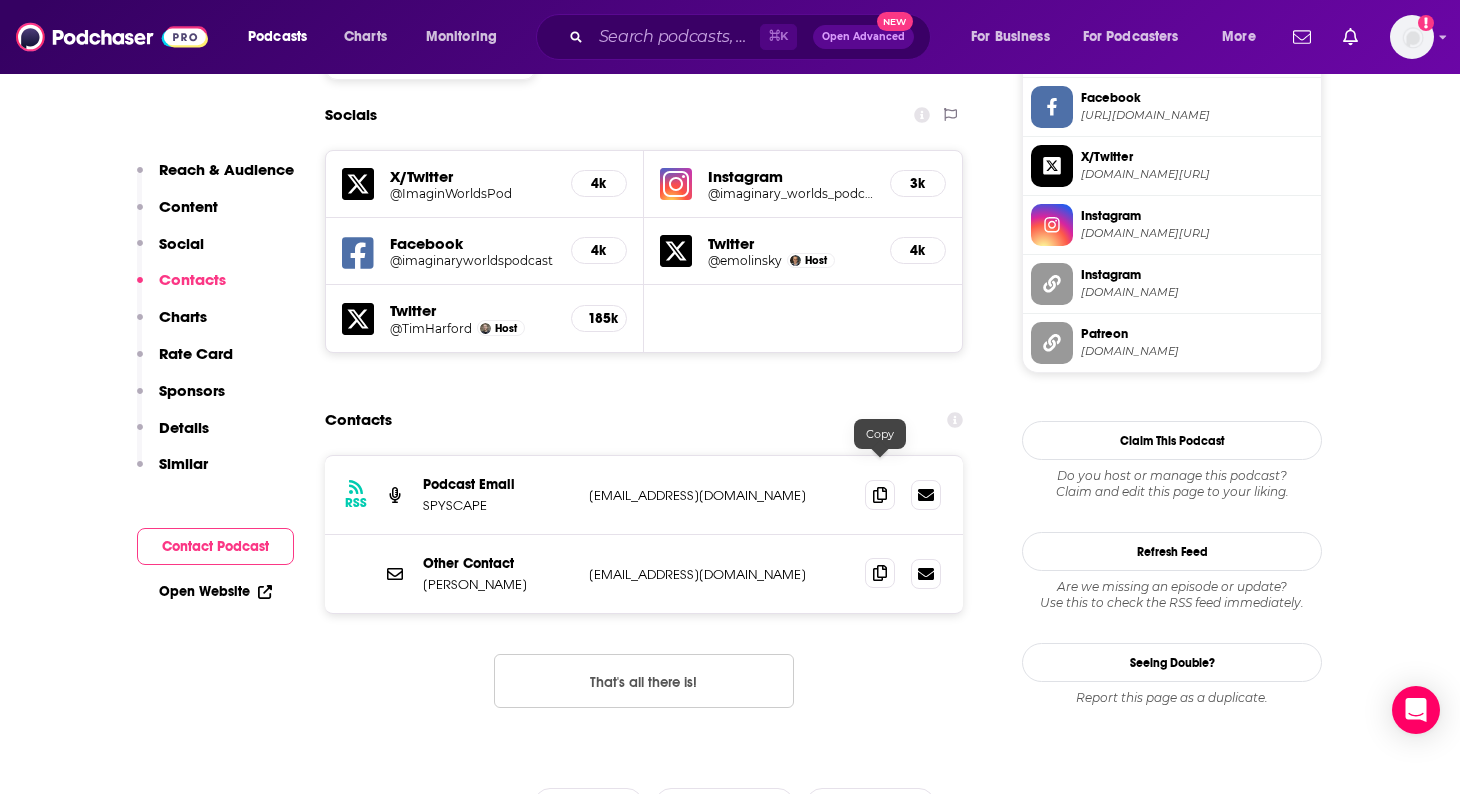 click 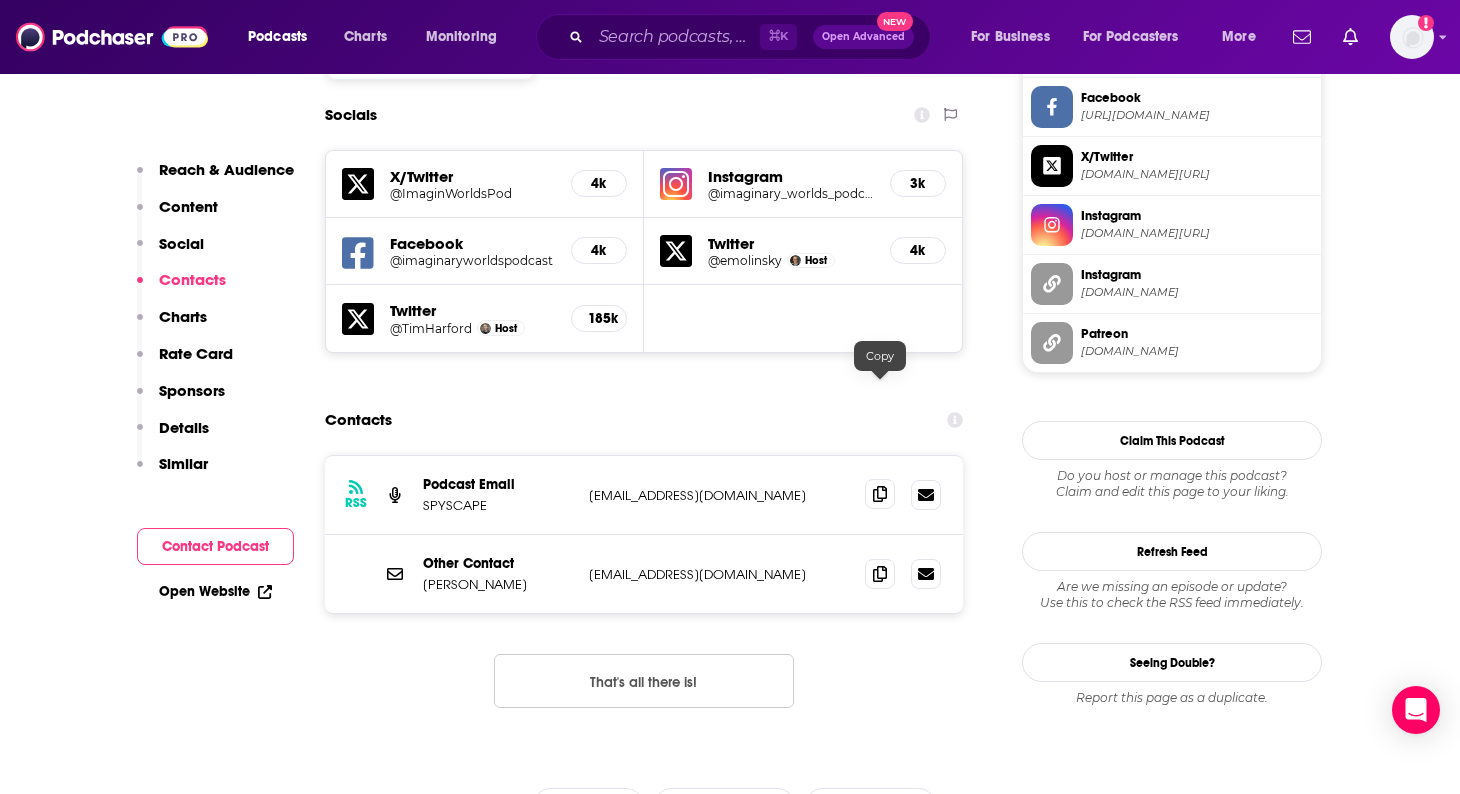 click 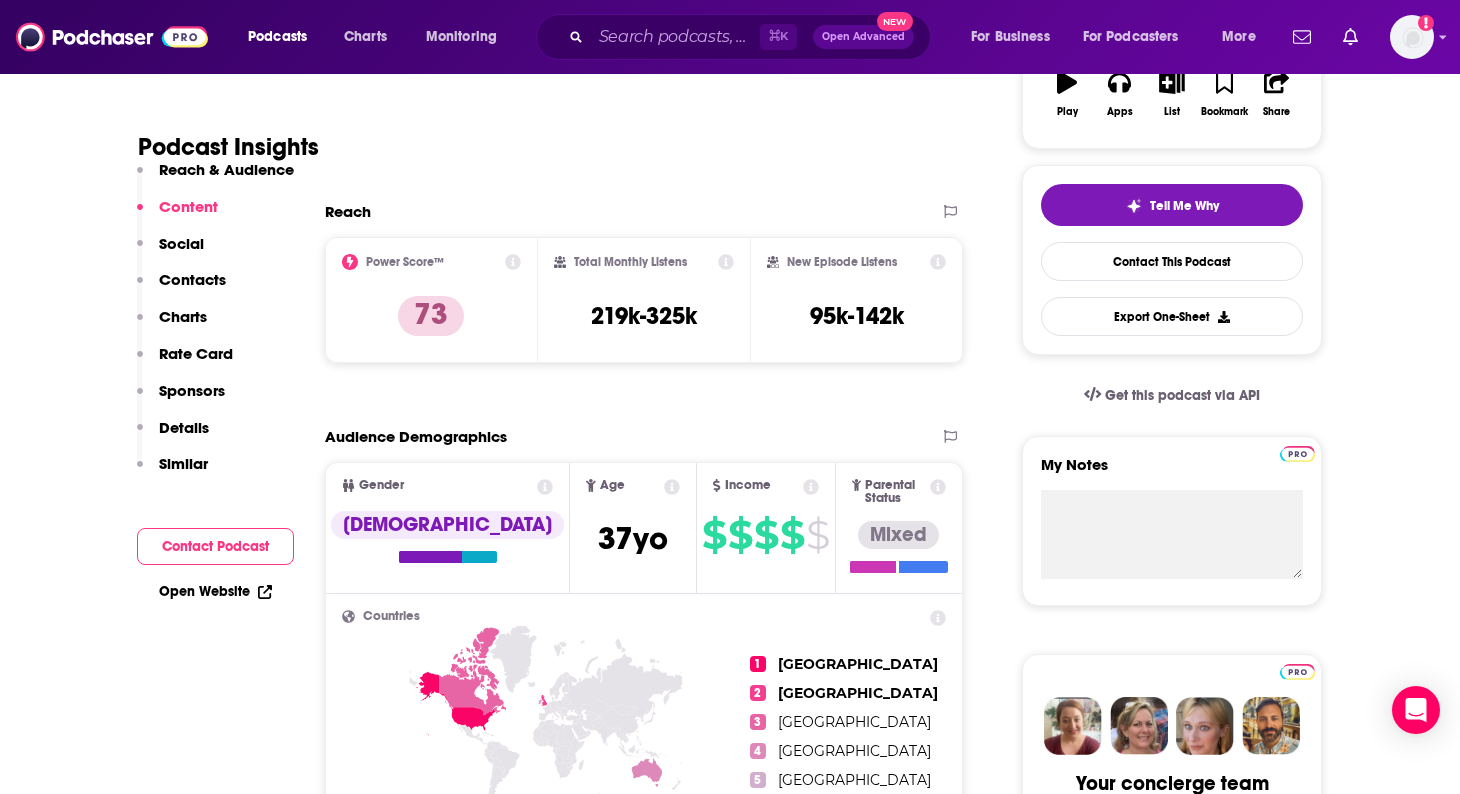 scroll, scrollTop: 0, scrollLeft: 0, axis: both 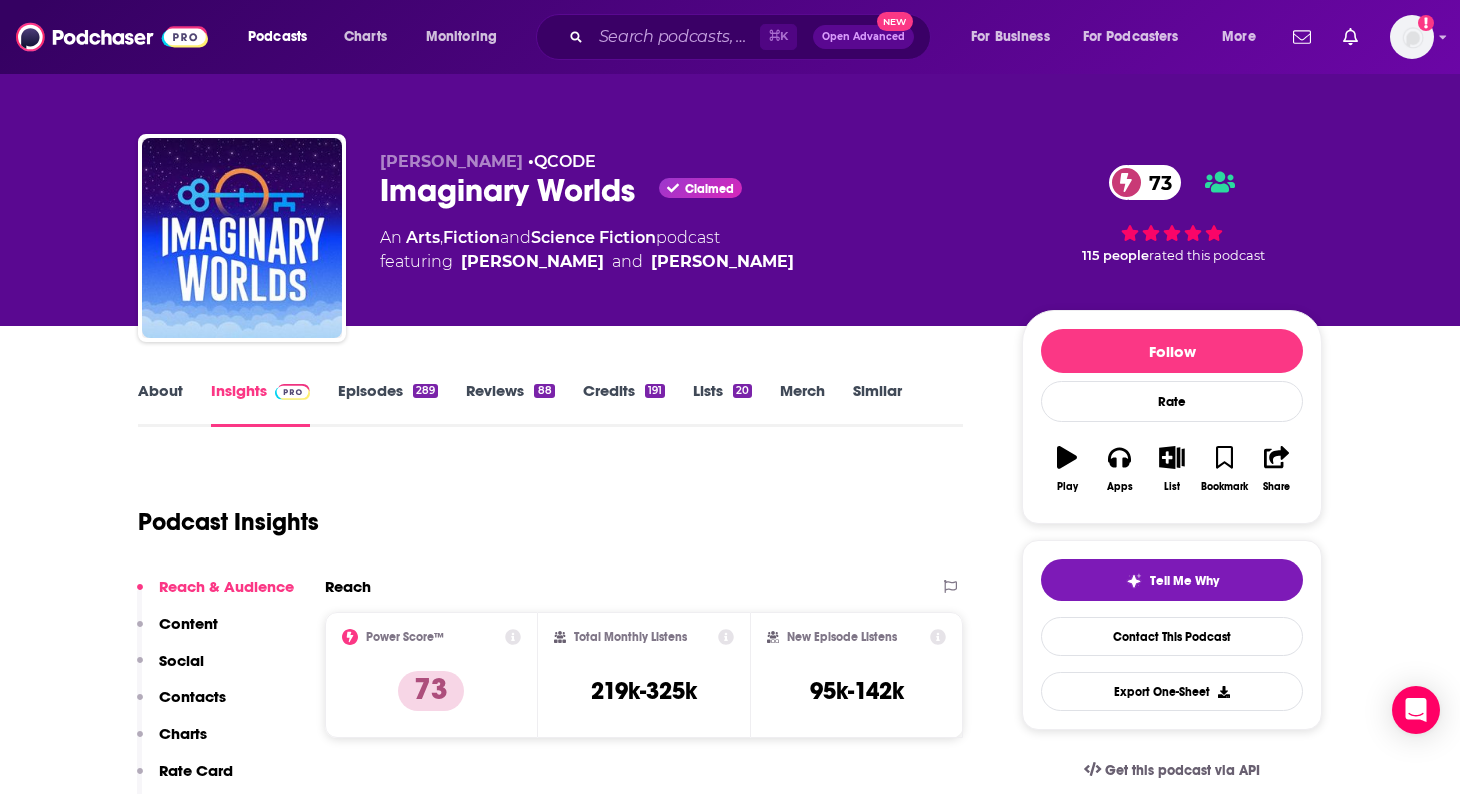 click on "[PERSON_NAME]    •  QCODE Imaginary Worlds Claimed 73 An   Arts ,  Fiction  and  Science Fiction  podcast  featuring  [PERSON_NAME]  and  [PERSON_NAME] 73   115   people  rated this podcast" at bounding box center (851, 242) 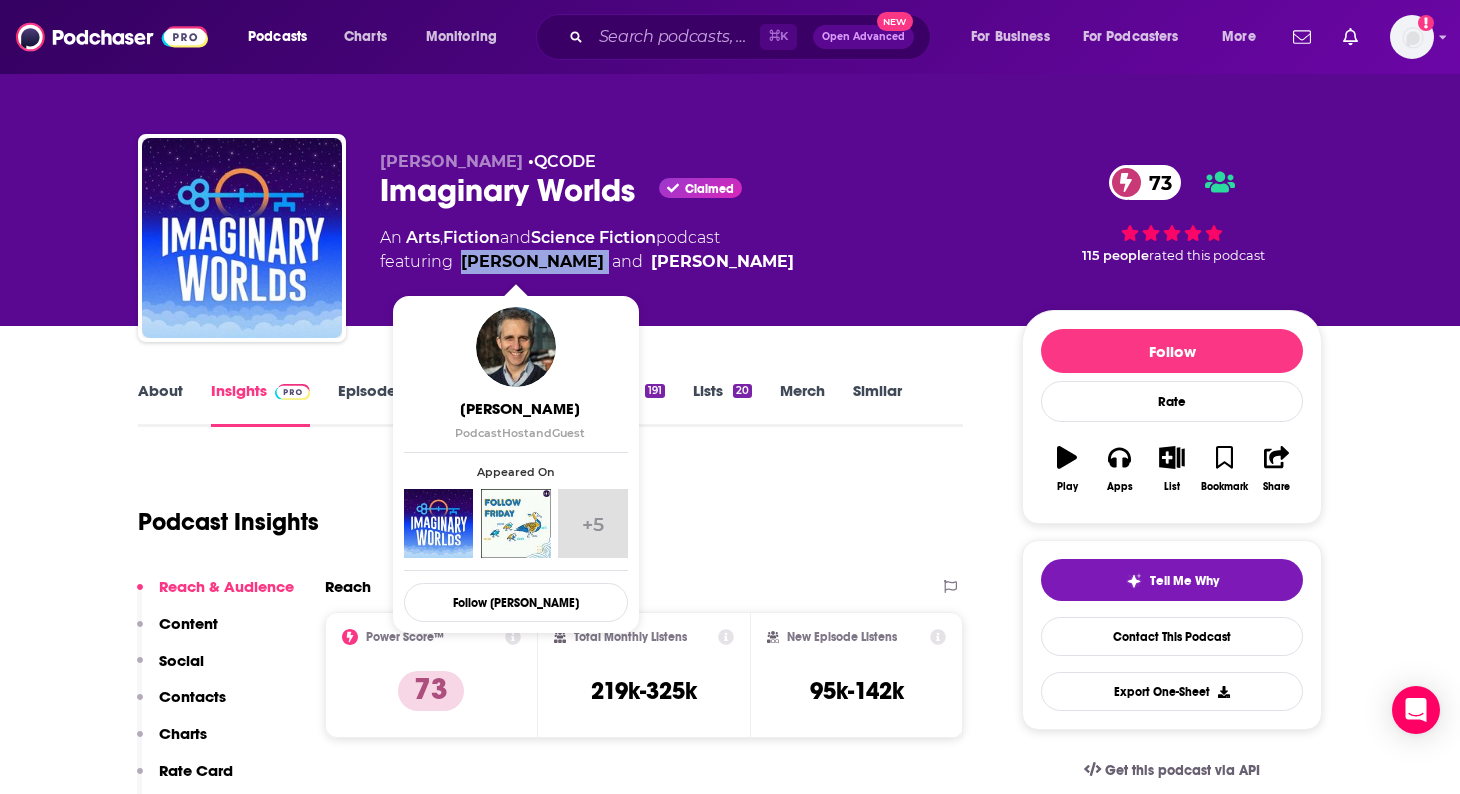 drag, startPoint x: 576, startPoint y: 263, endPoint x: 460, endPoint y: 263, distance: 116 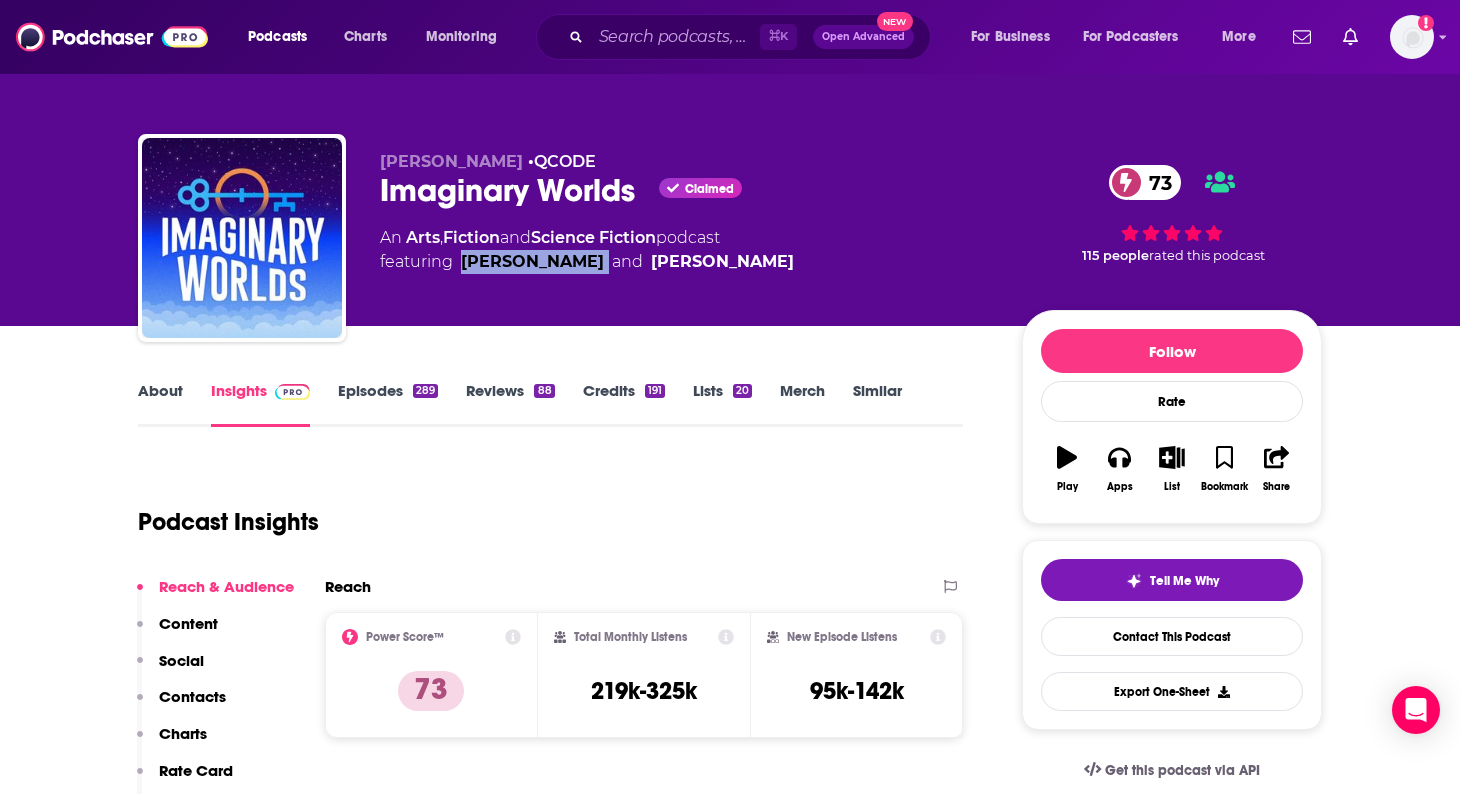 copy on "[PERSON_NAME]" 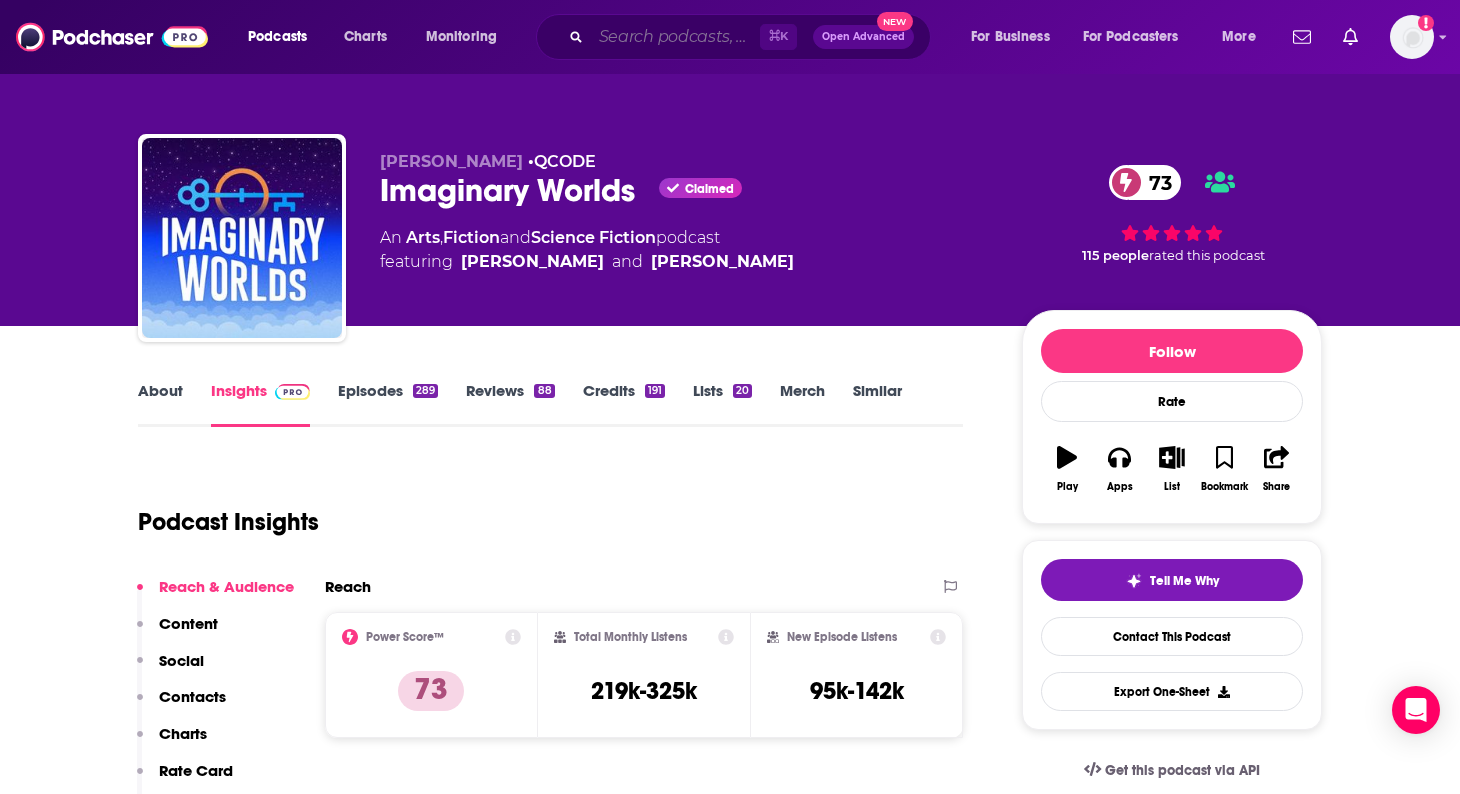 click at bounding box center (675, 37) 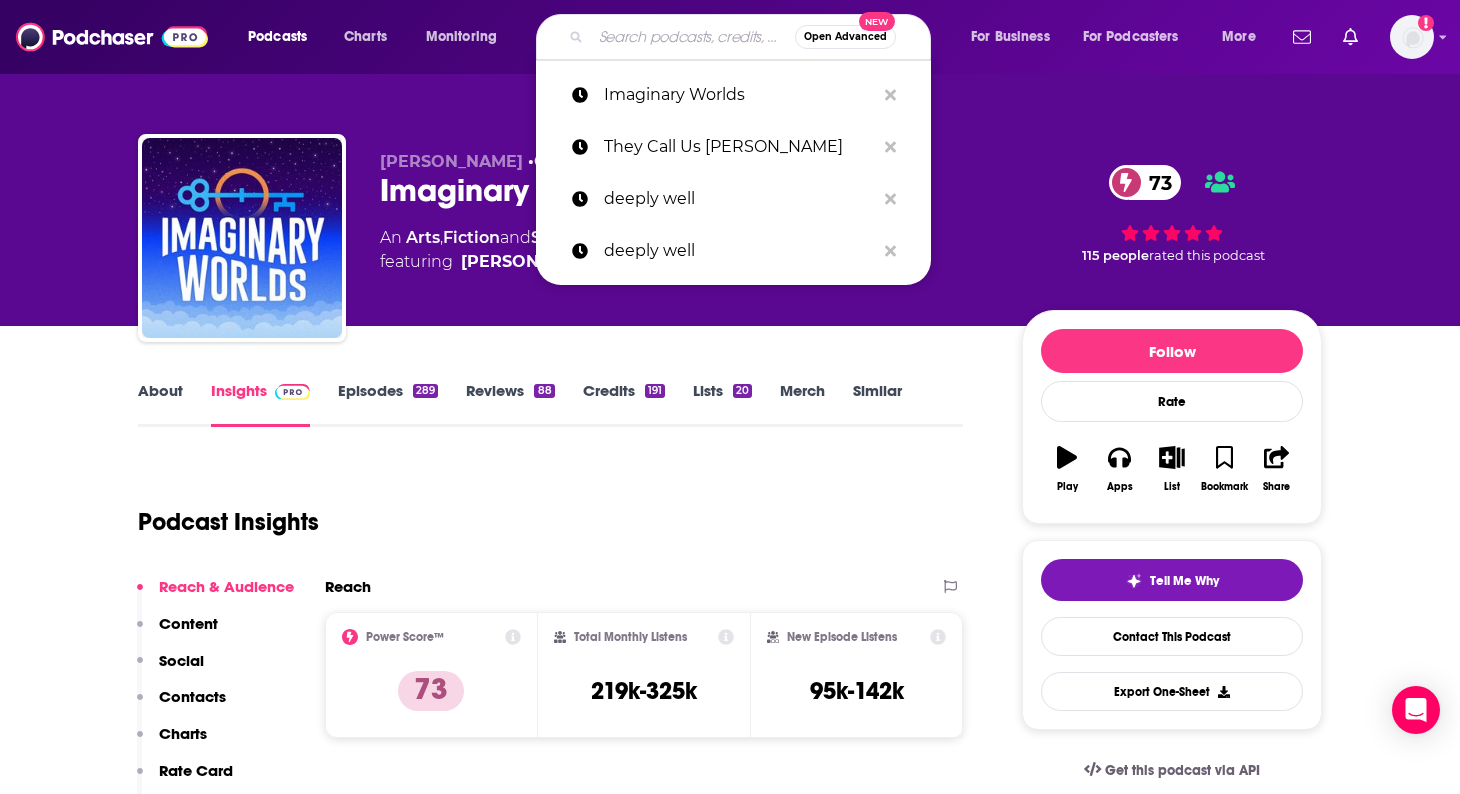 paste on "The Organist" 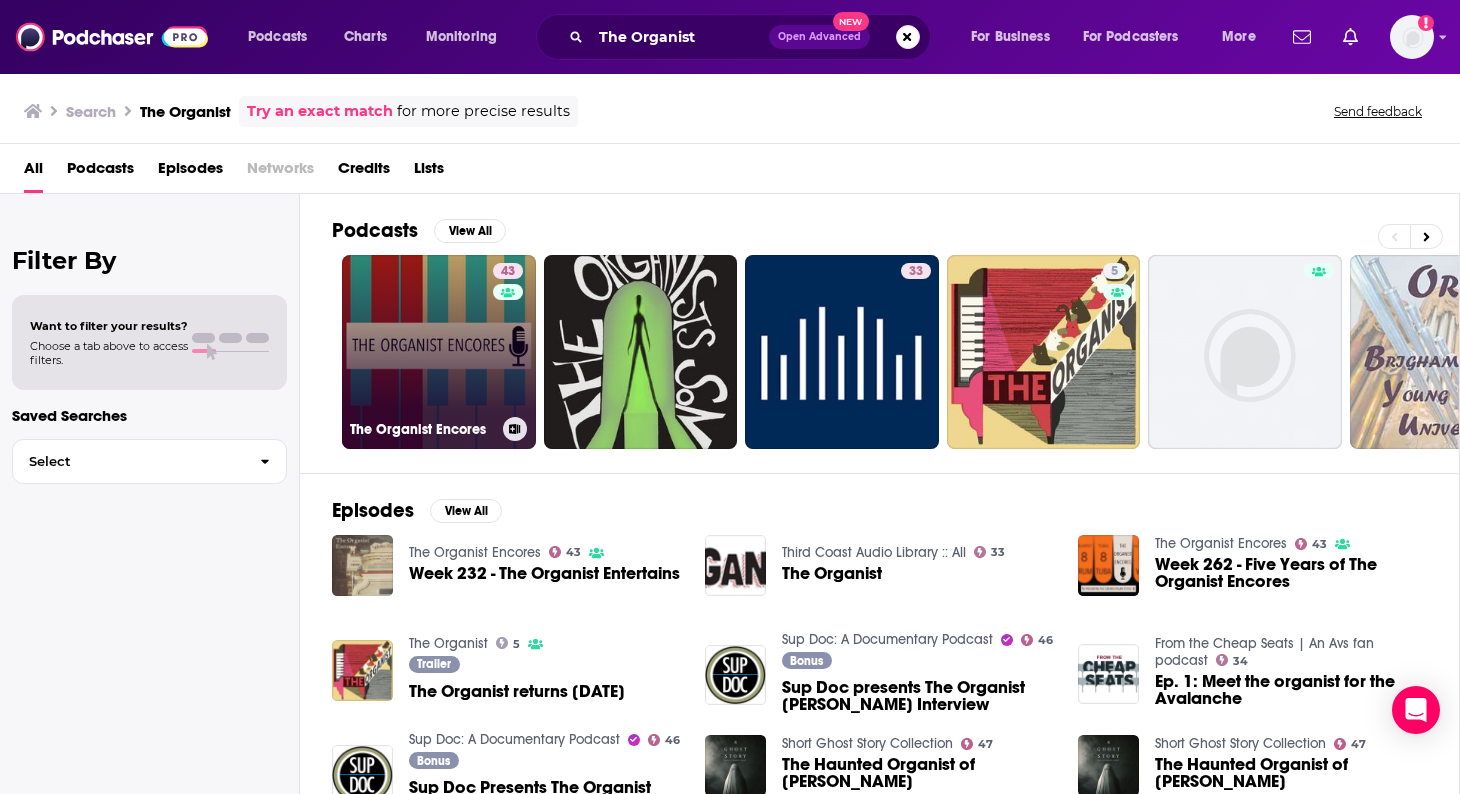 click on "43 The Organist Encores" at bounding box center [439, 352] 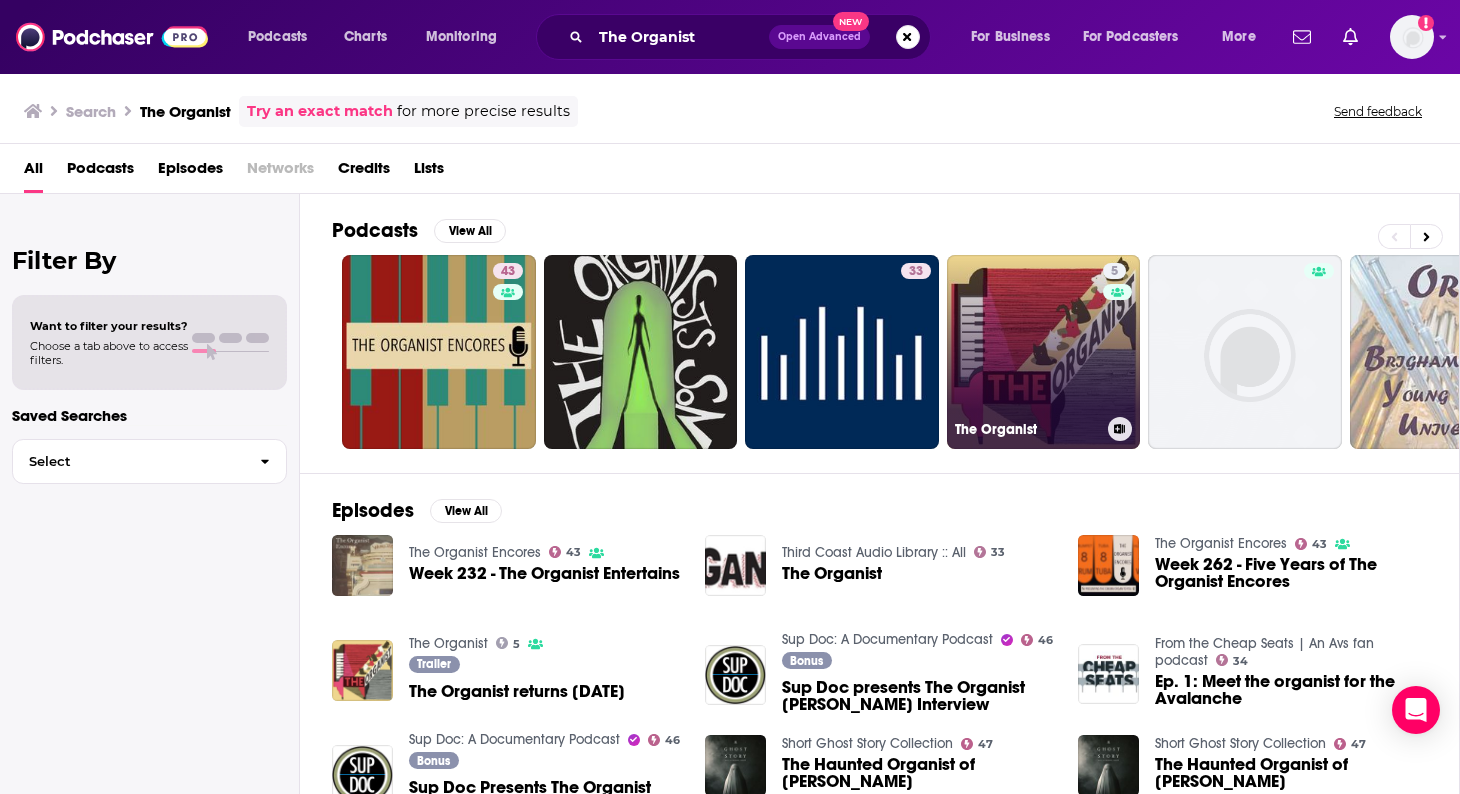 click on "5 The Organist" at bounding box center (1044, 352) 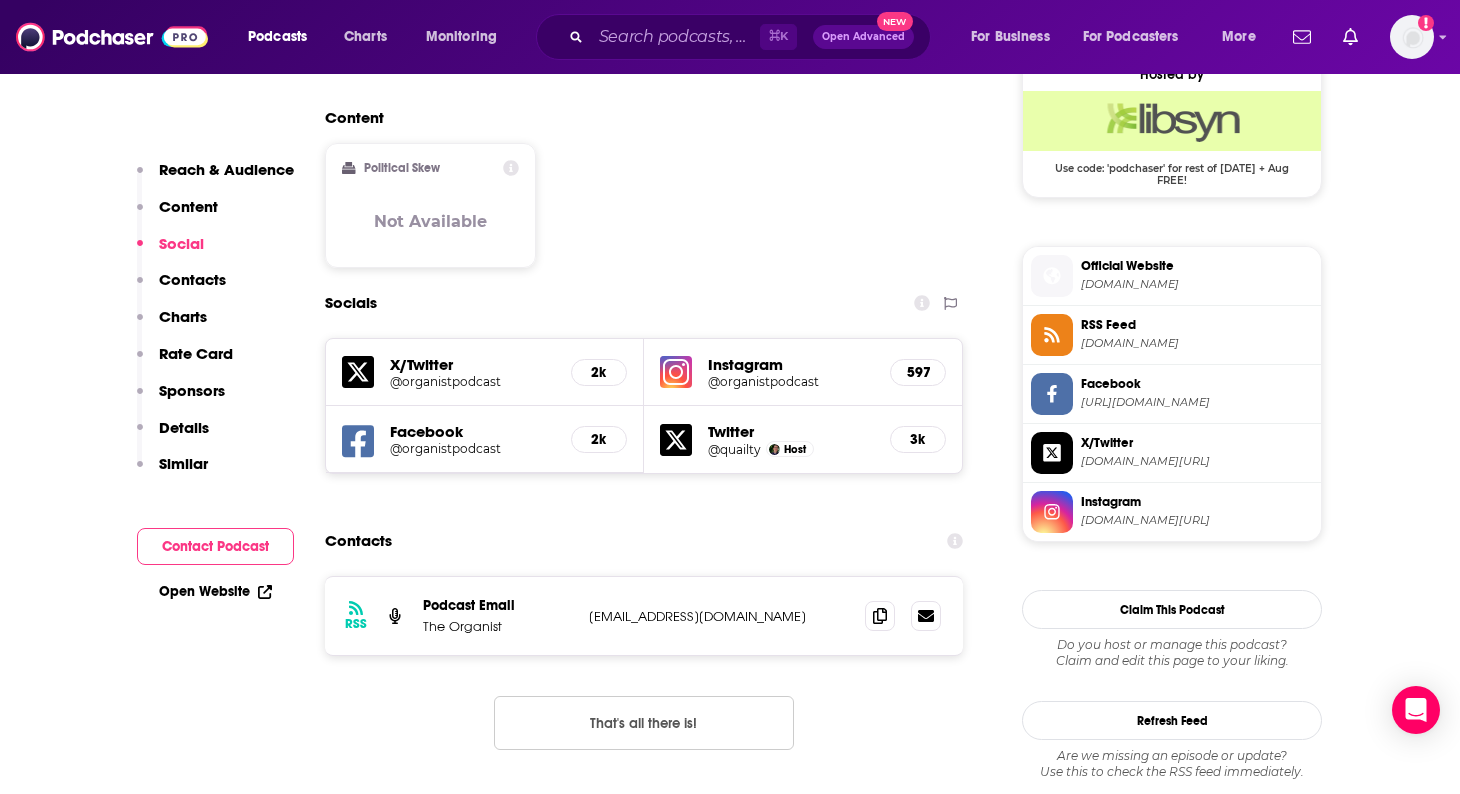 scroll, scrollTop: 1701, scrollLeft: 0, axis: vertical 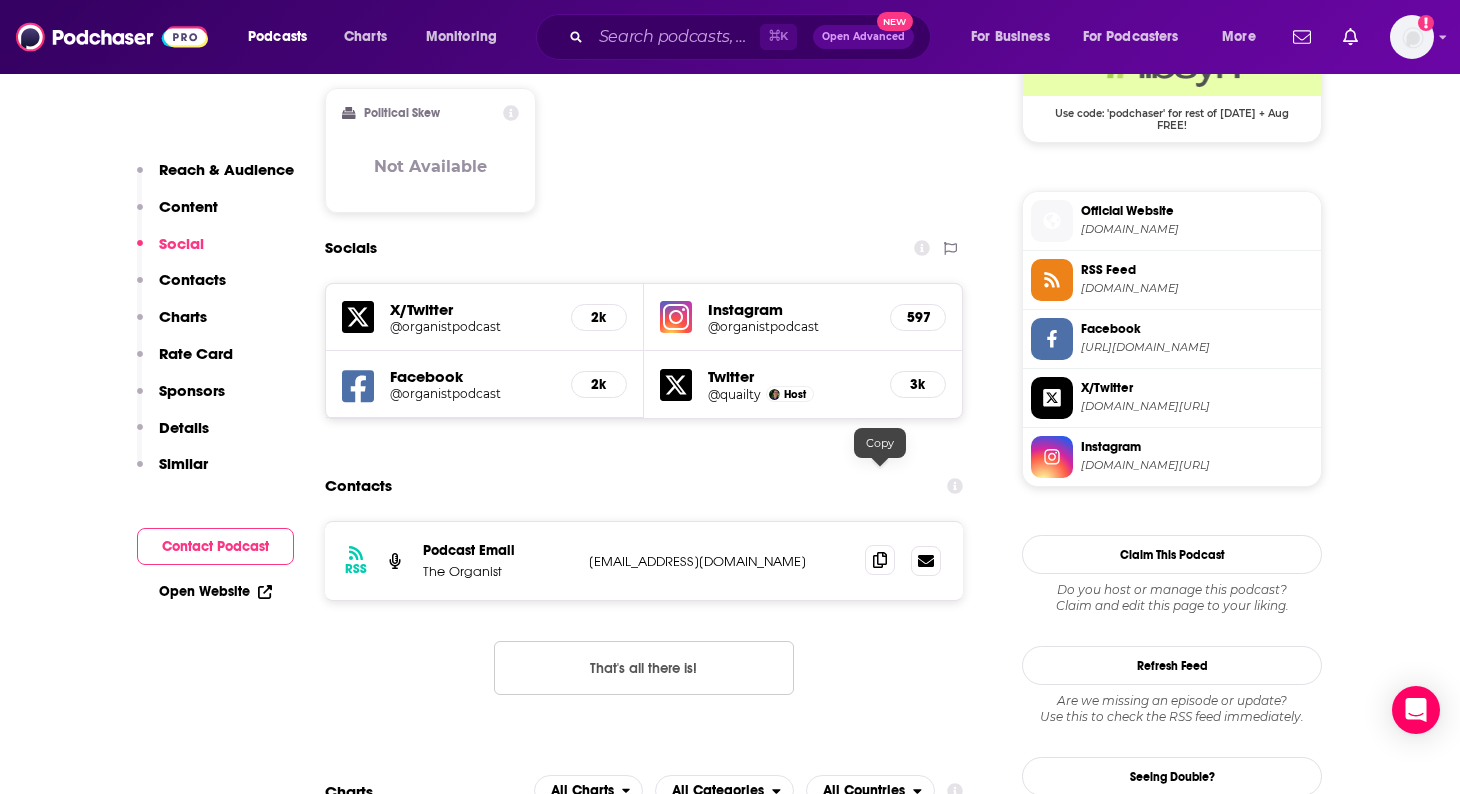 click 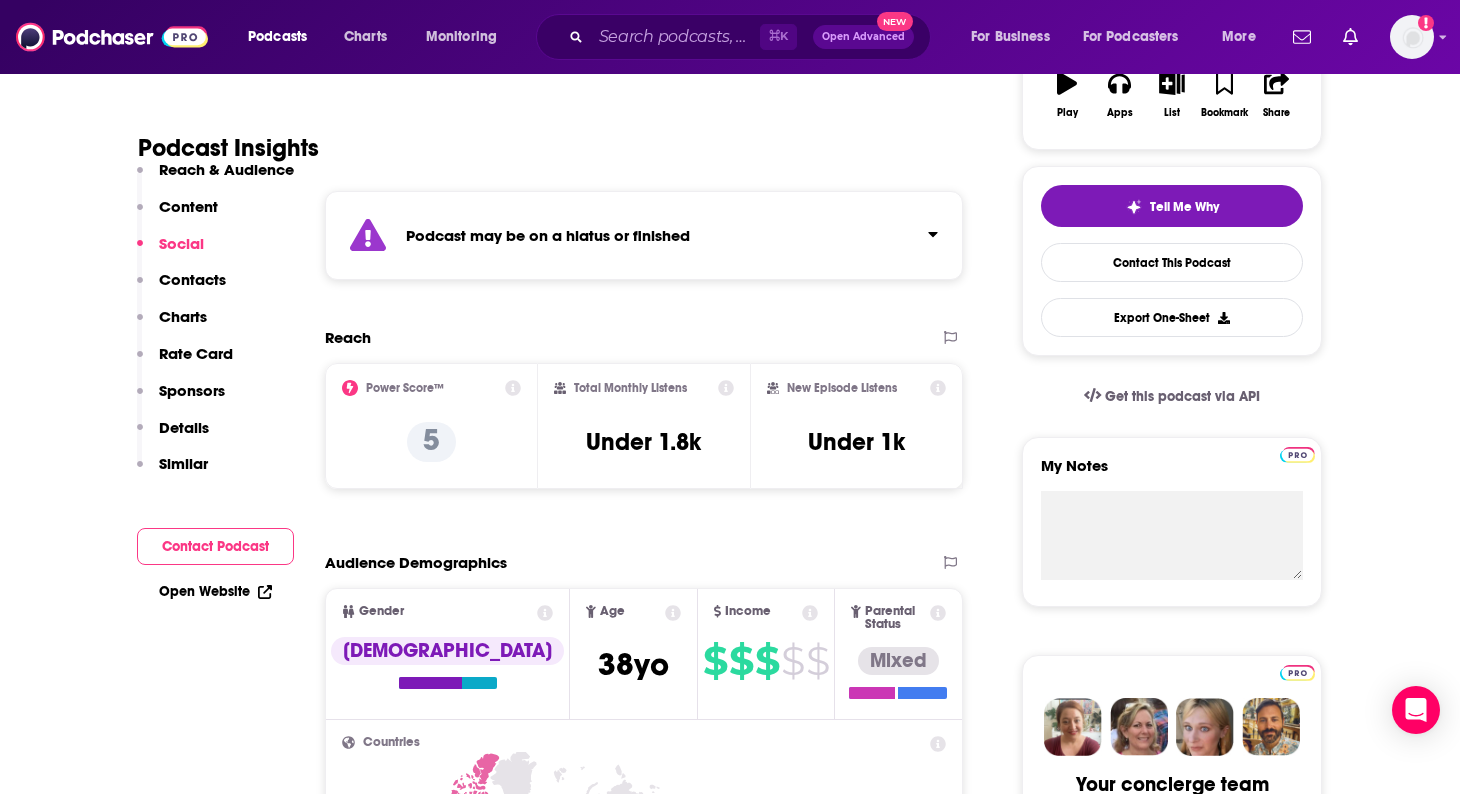 scroll, scrollTop: 0, scrollLeft: 0, axis: both 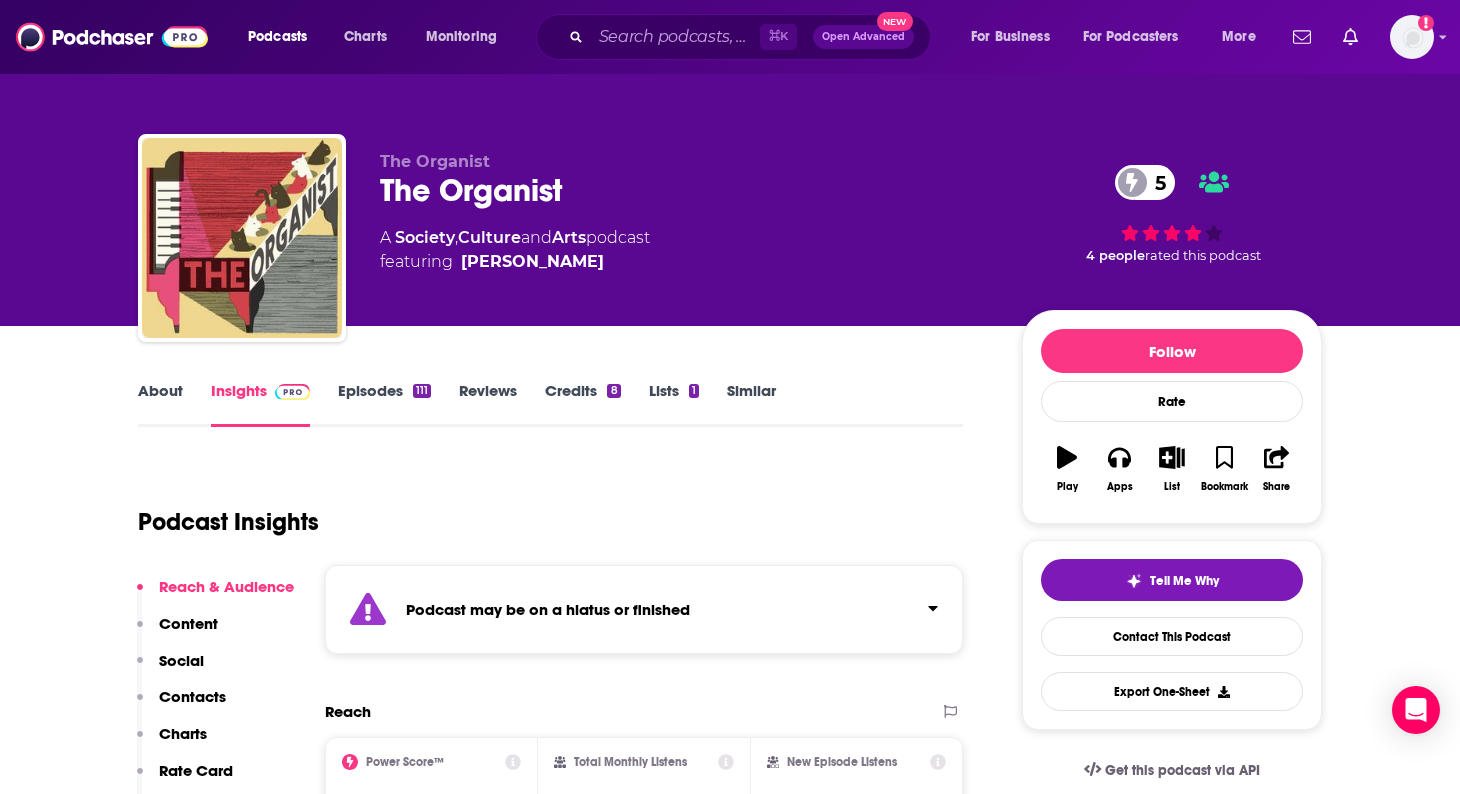 drag, startPoint x: 609, startPoint y: 273, endPoint x: 586, endPoint y: 258, distance: 27.45906 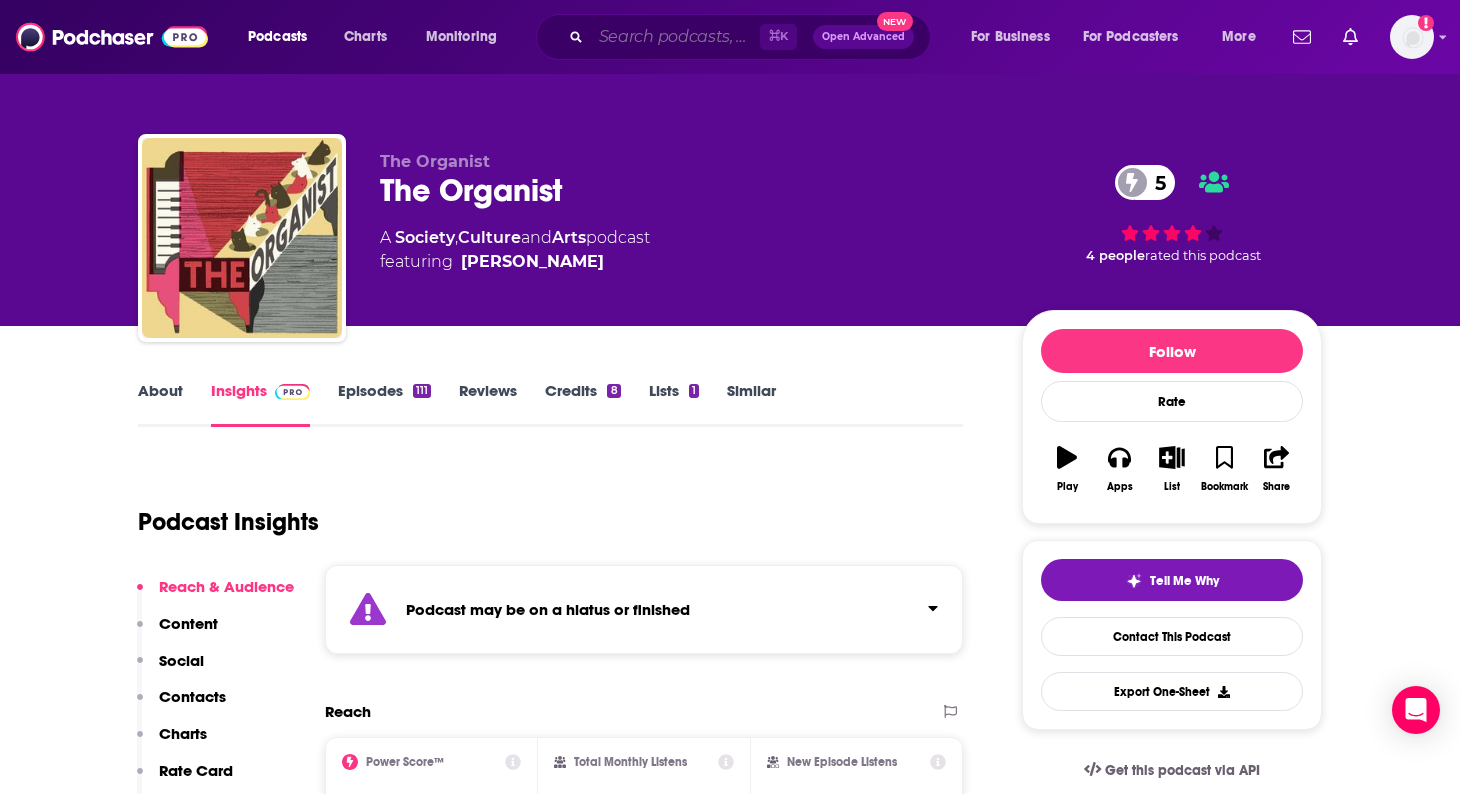 click at bounding box center (675, 37) 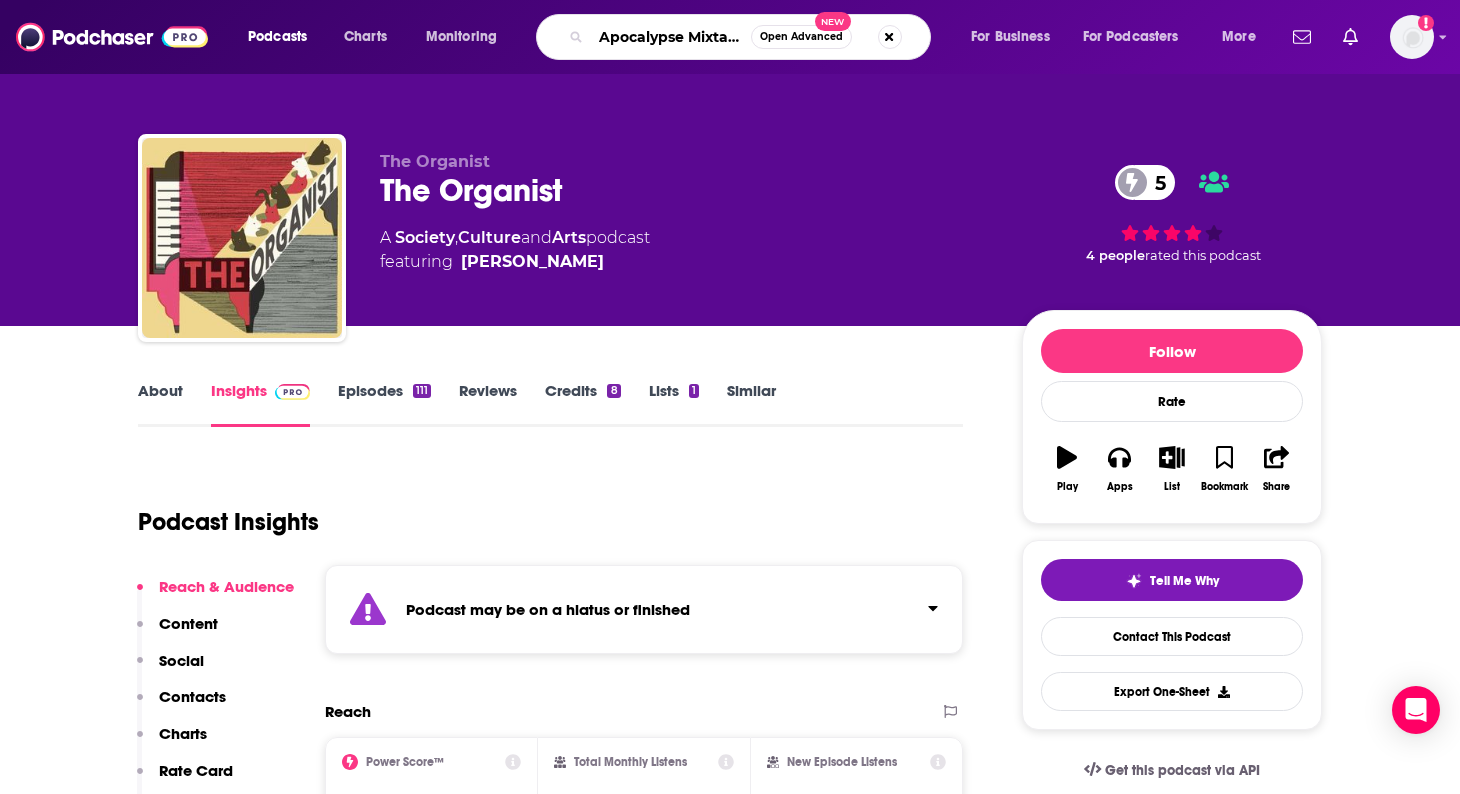 scroll, scrollTop: 0, scrollLeft: 4, axis: horizontal 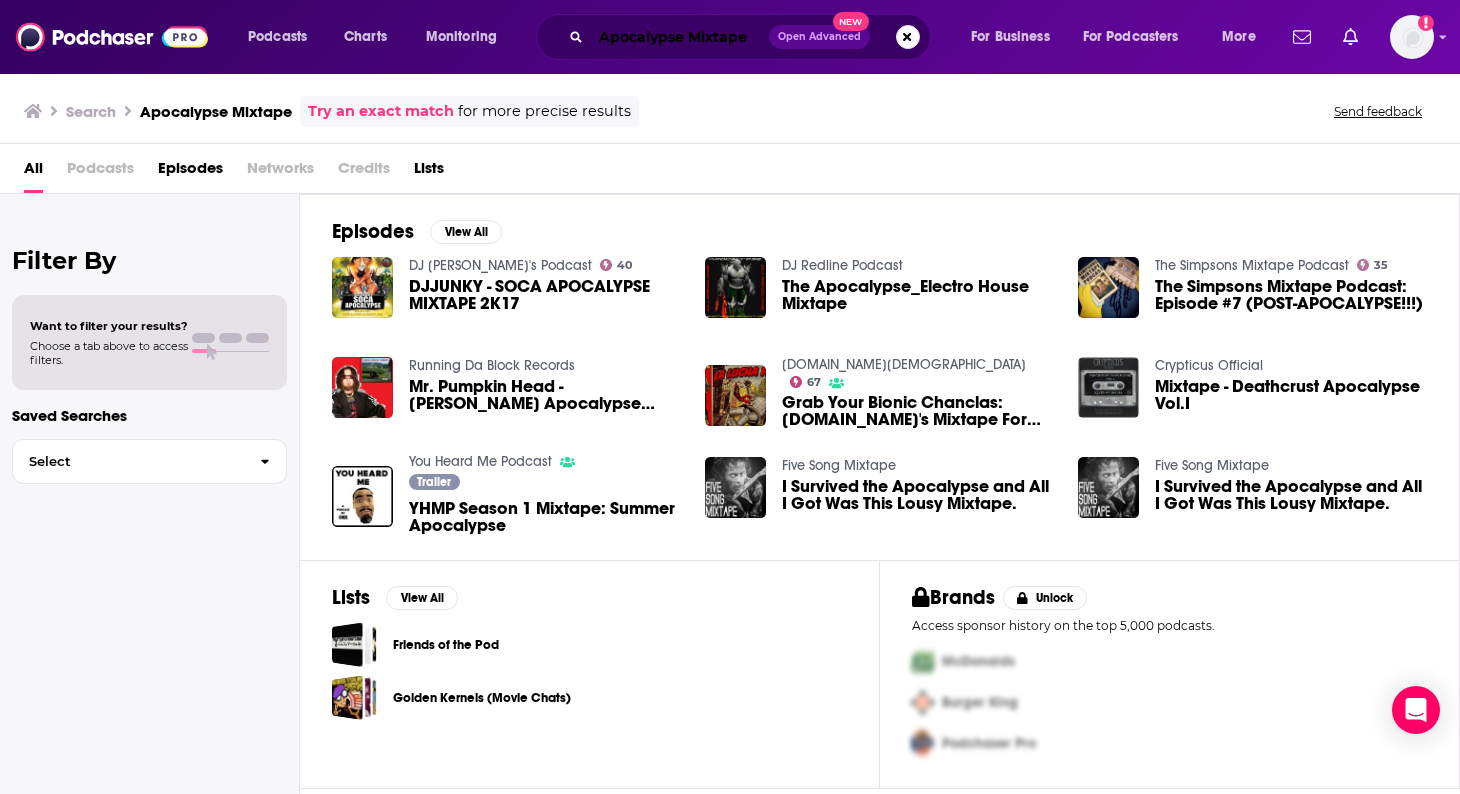 click on "Apocalypse Mixtape" at bounding box center [680, 37] 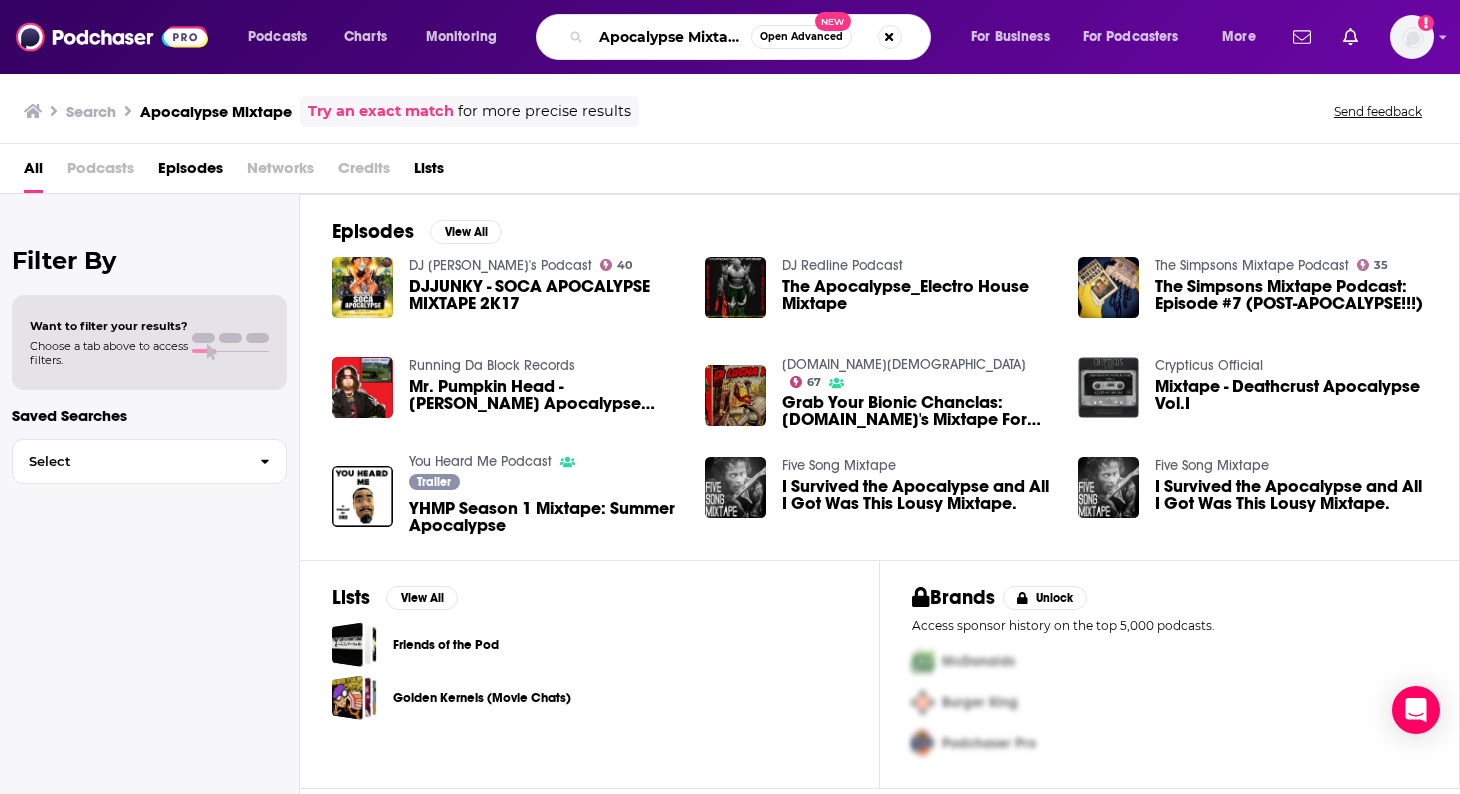 click on "Apocalypse Mixtape" at bounding box center (671, 37) 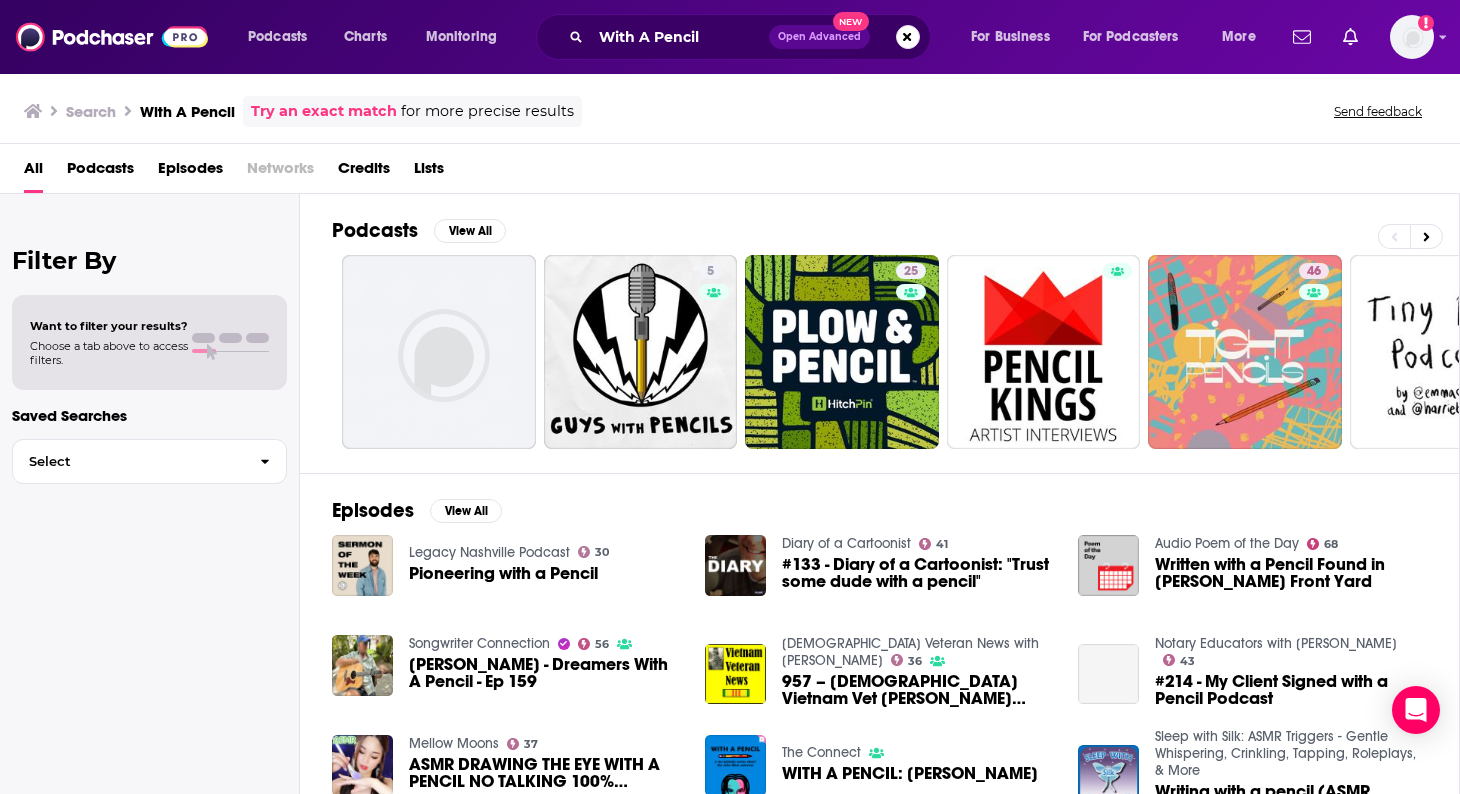 click on "Podcasts" at bounding box center [100, 172] 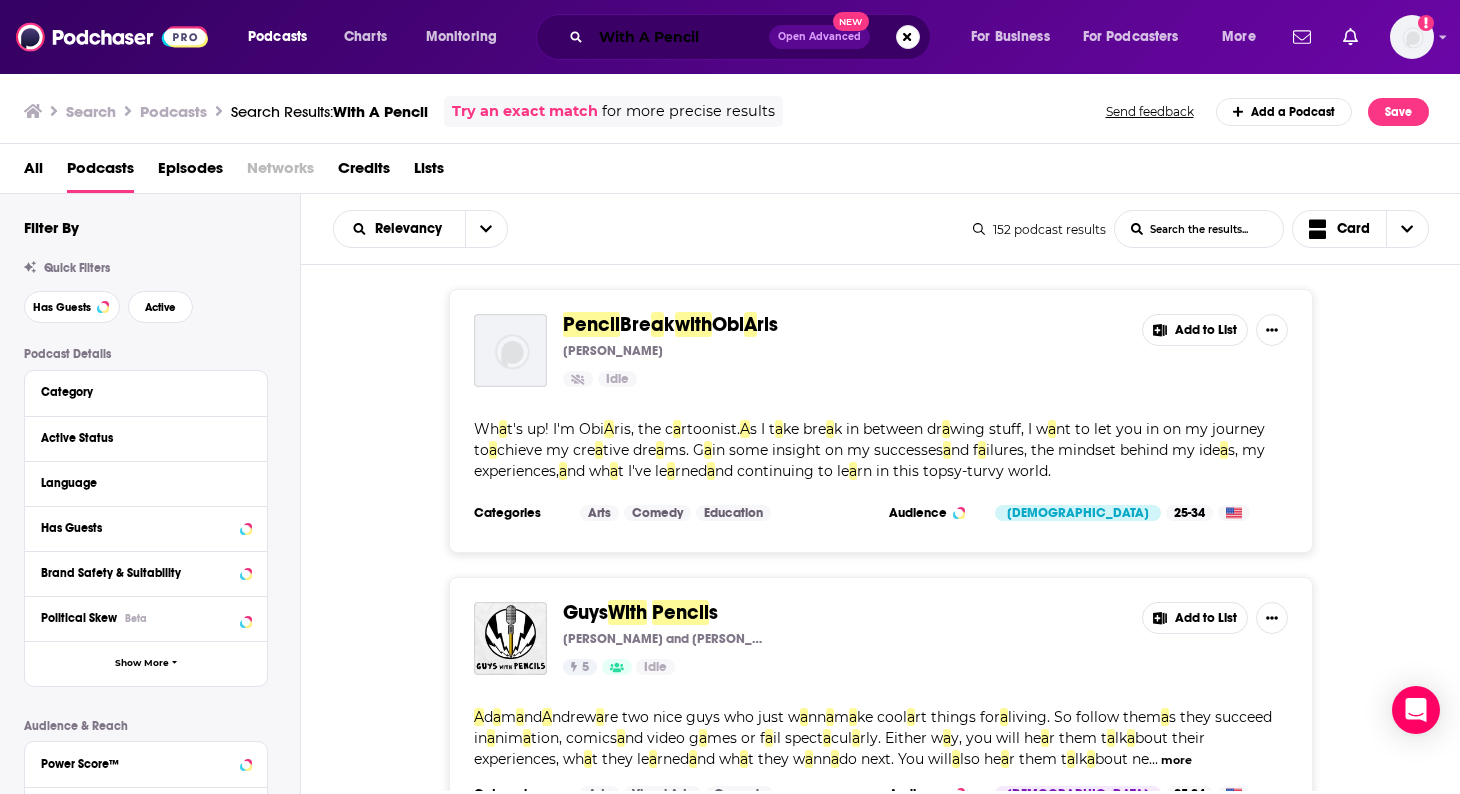 click on "With A Pencil" at bounding box center (680, 37) 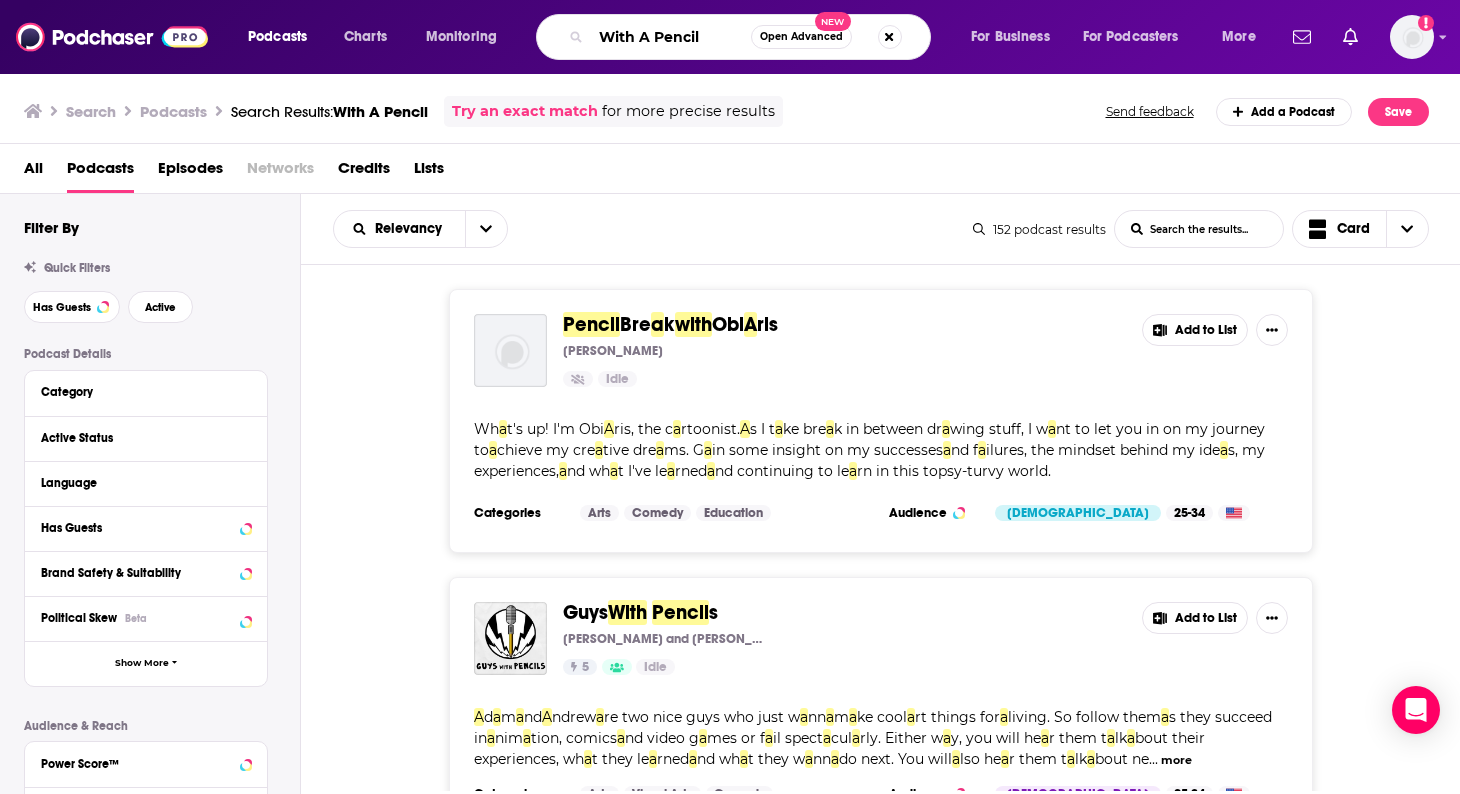 click on "With A Pencil" at bounding box center [671, 37] 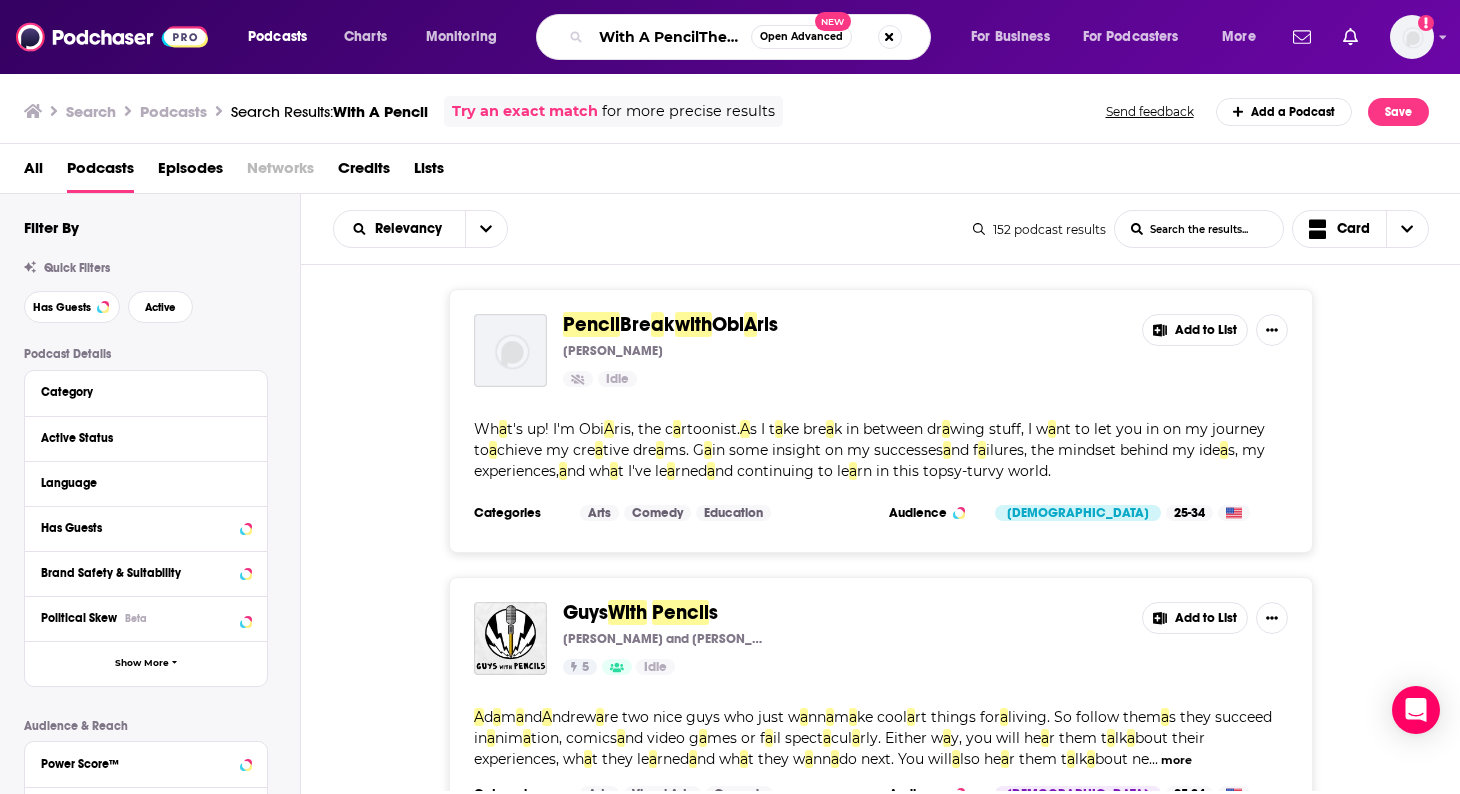 scroll, scrollTop: 0, scrollLeft: 77, axis: horizontal 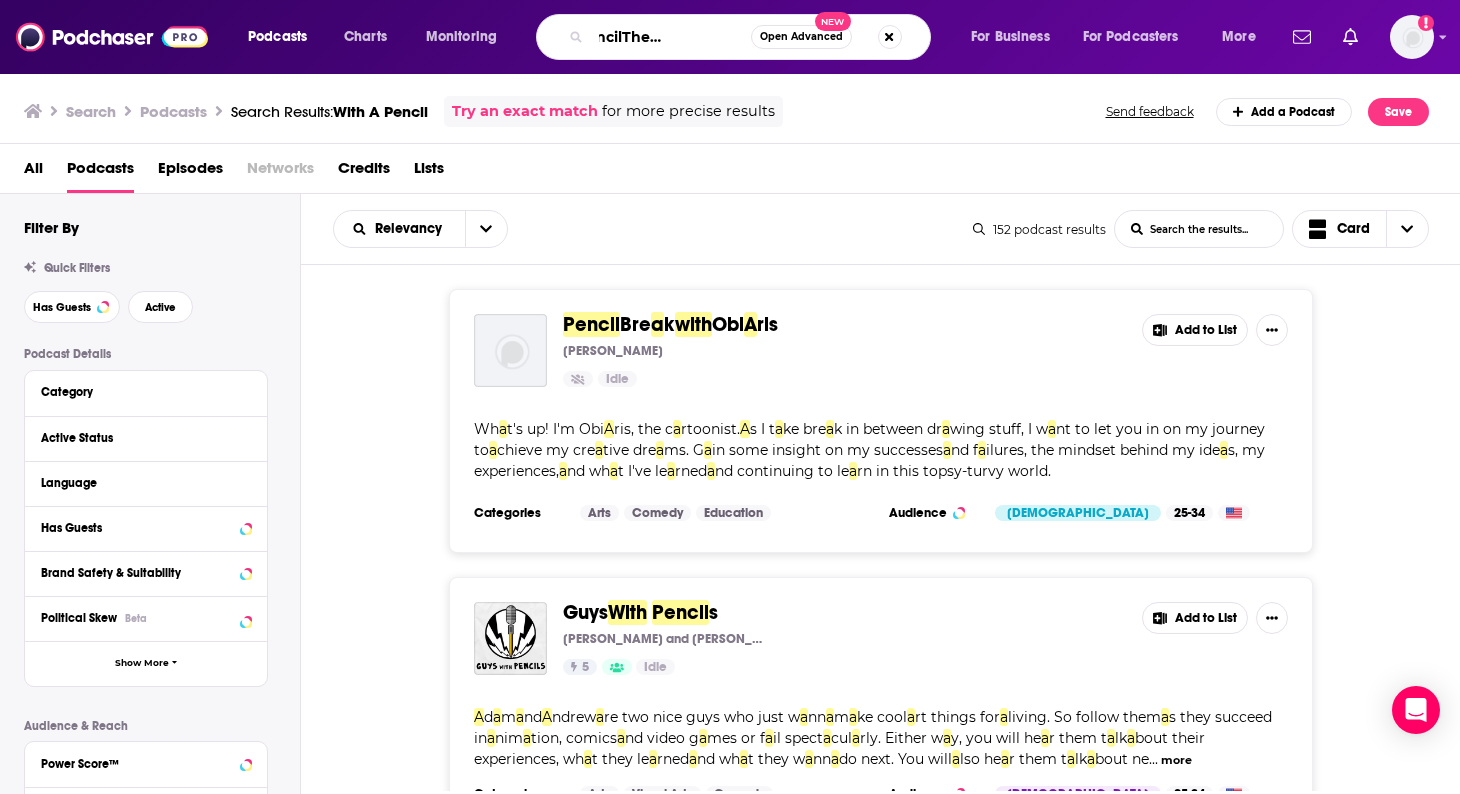 click on "With A PencilThe Slee Racket" at bounding box center [671, 37] 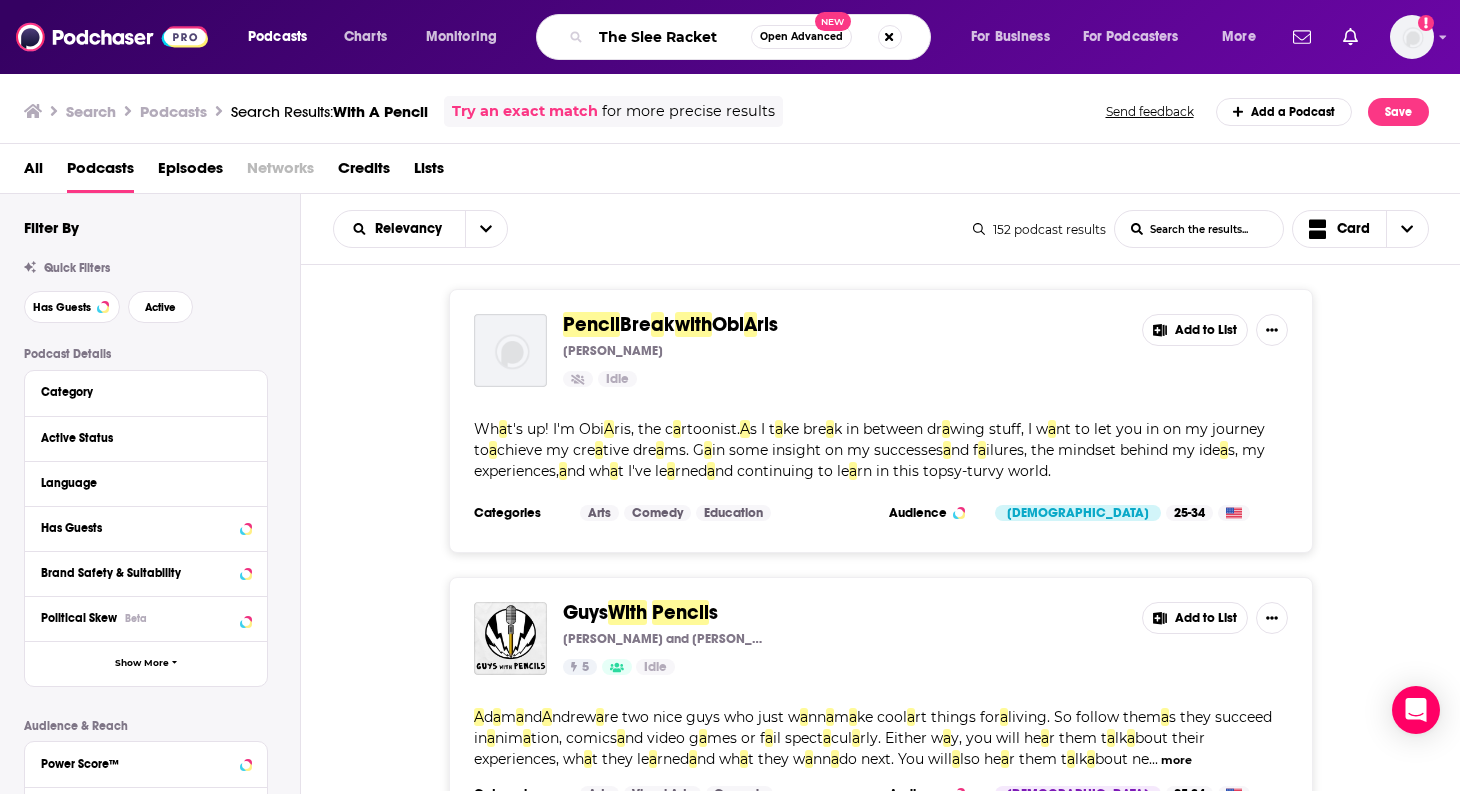 scroll, scrollTop: 0, scrollLeft: 0, axis: both 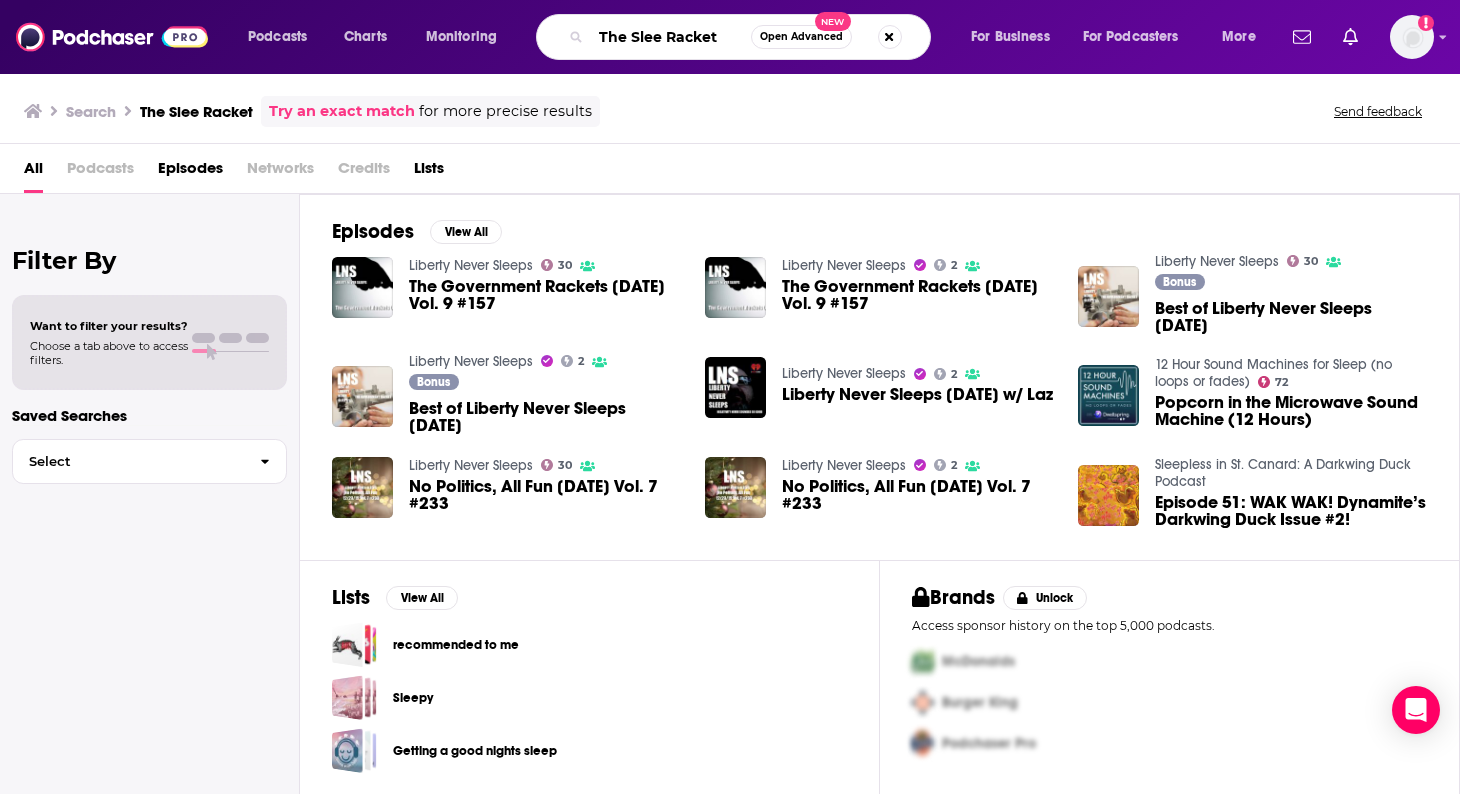 click on "The Slee Racket" at bounding box center [671, 37] 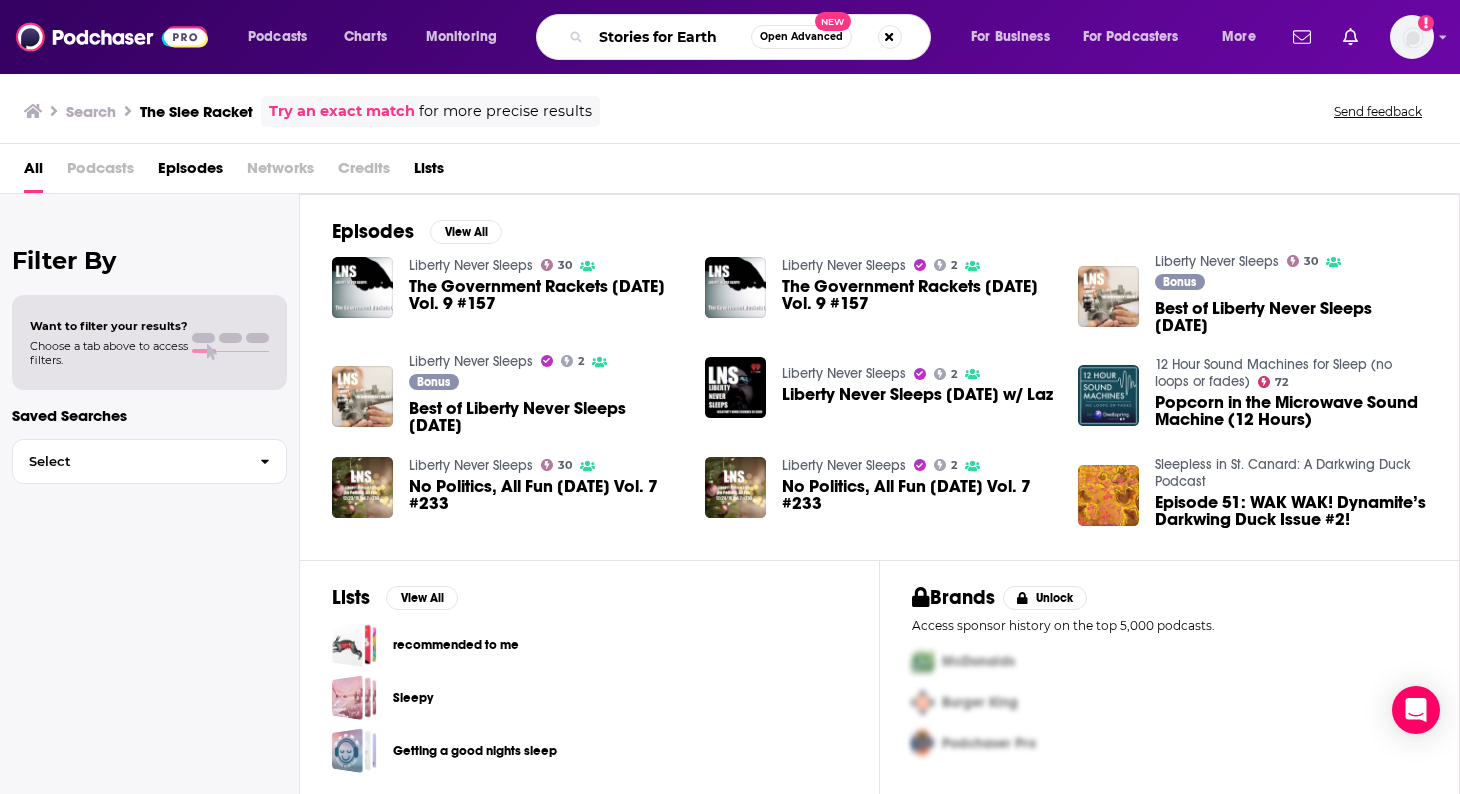 type on "Stories for Earth" 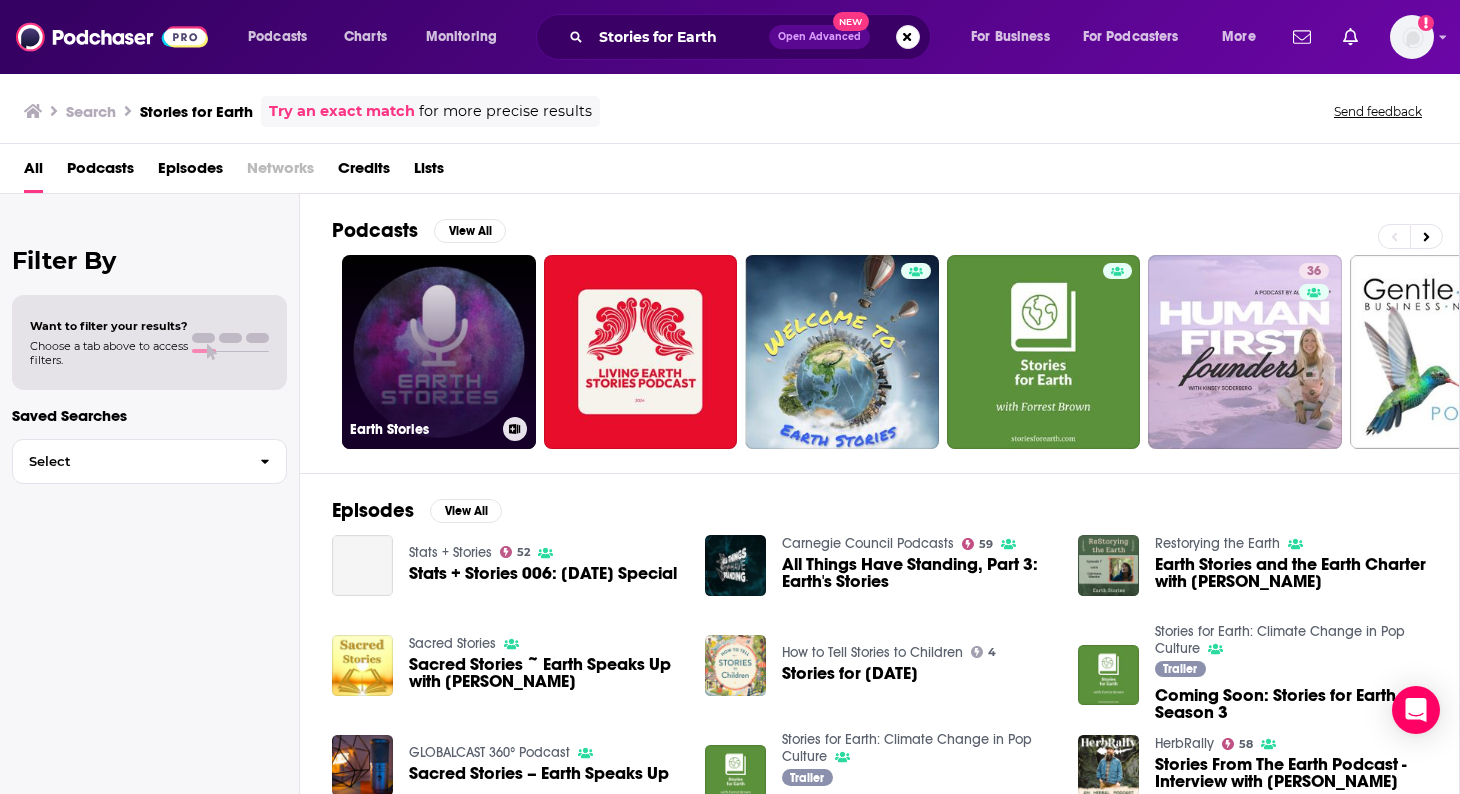 click on "Earth Stories" at bounding box center [439, 352] 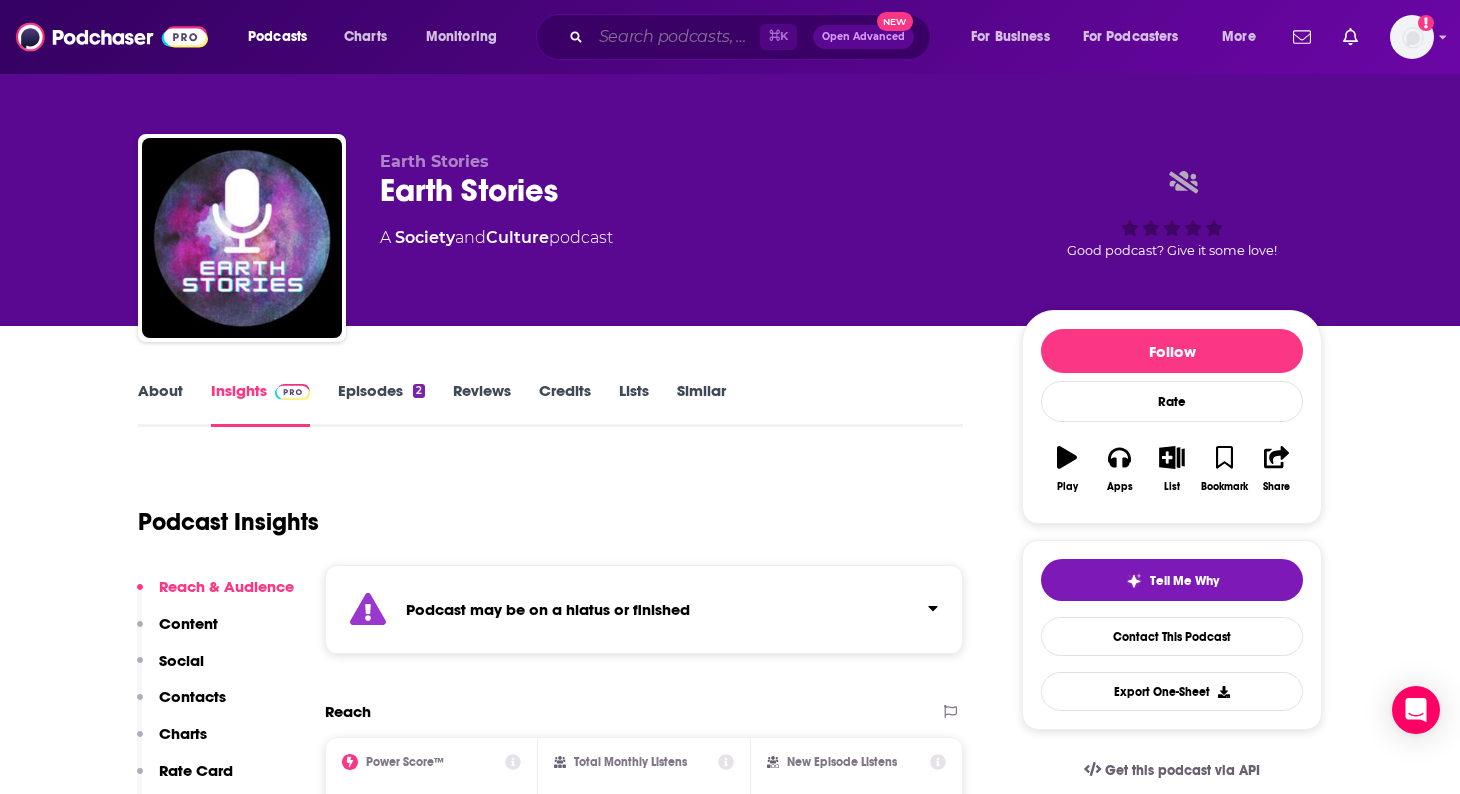 click at bounding box center [675, 37] 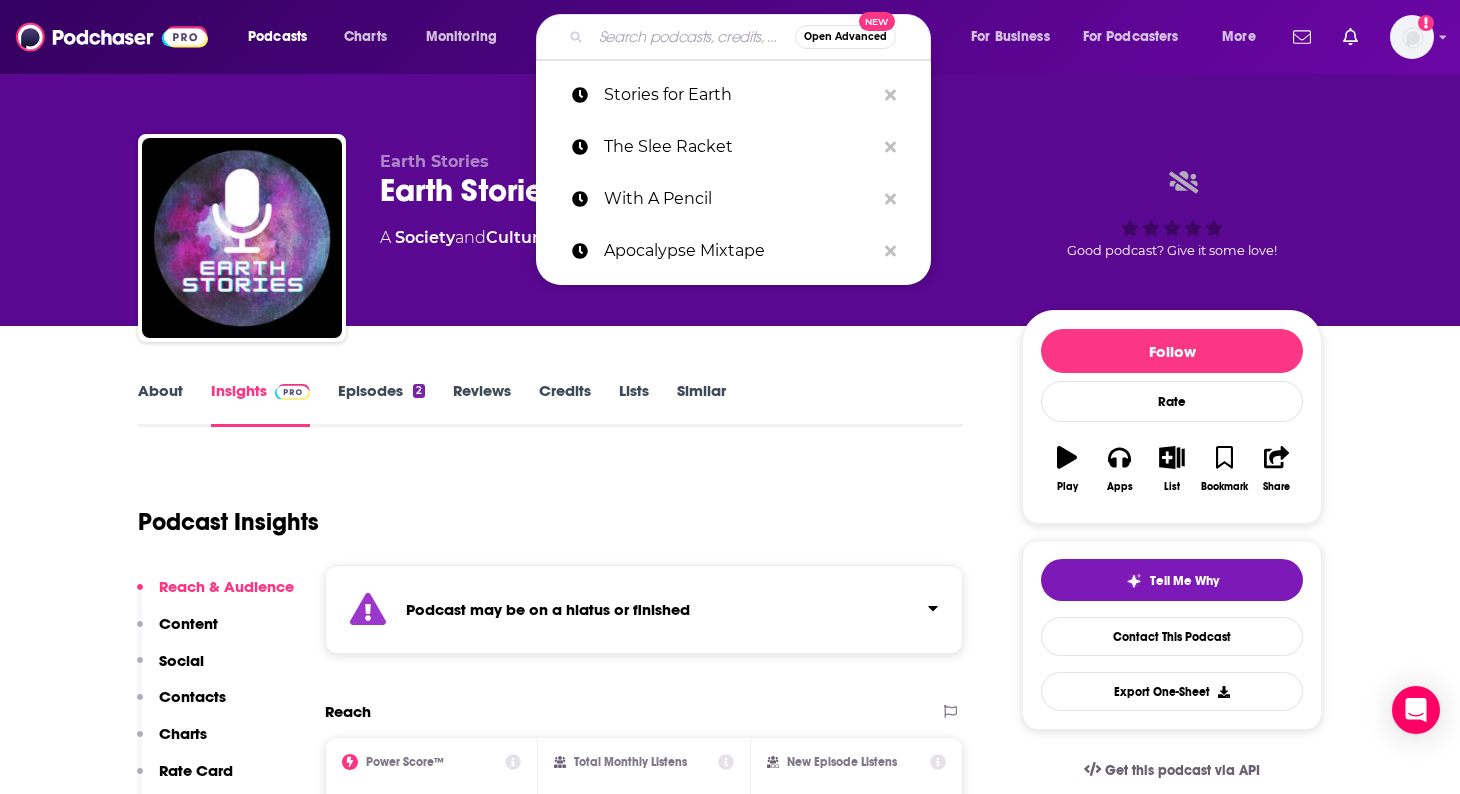 paste on "Storyological" 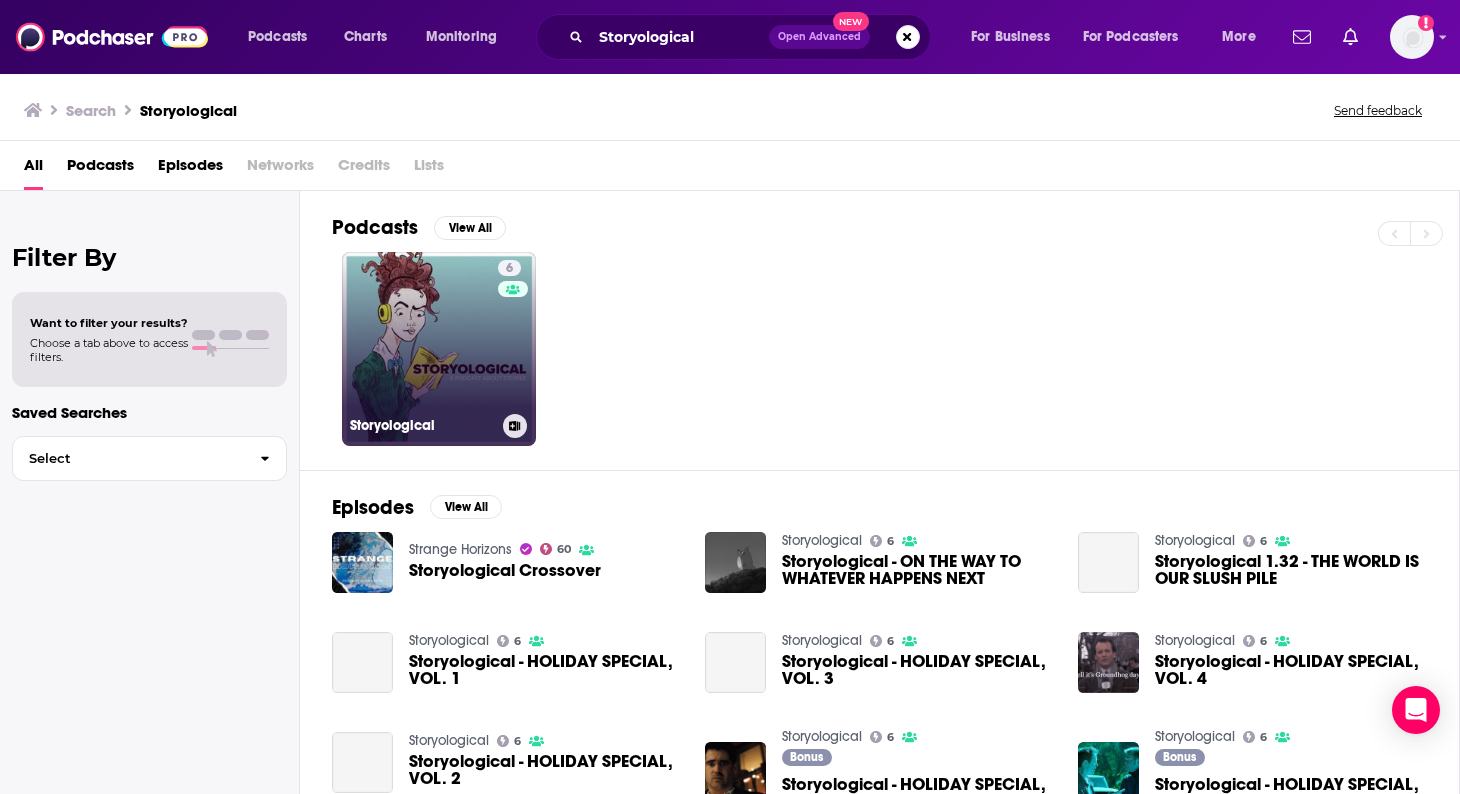 click on "6 Storyological" at bounding box center (439, 349) 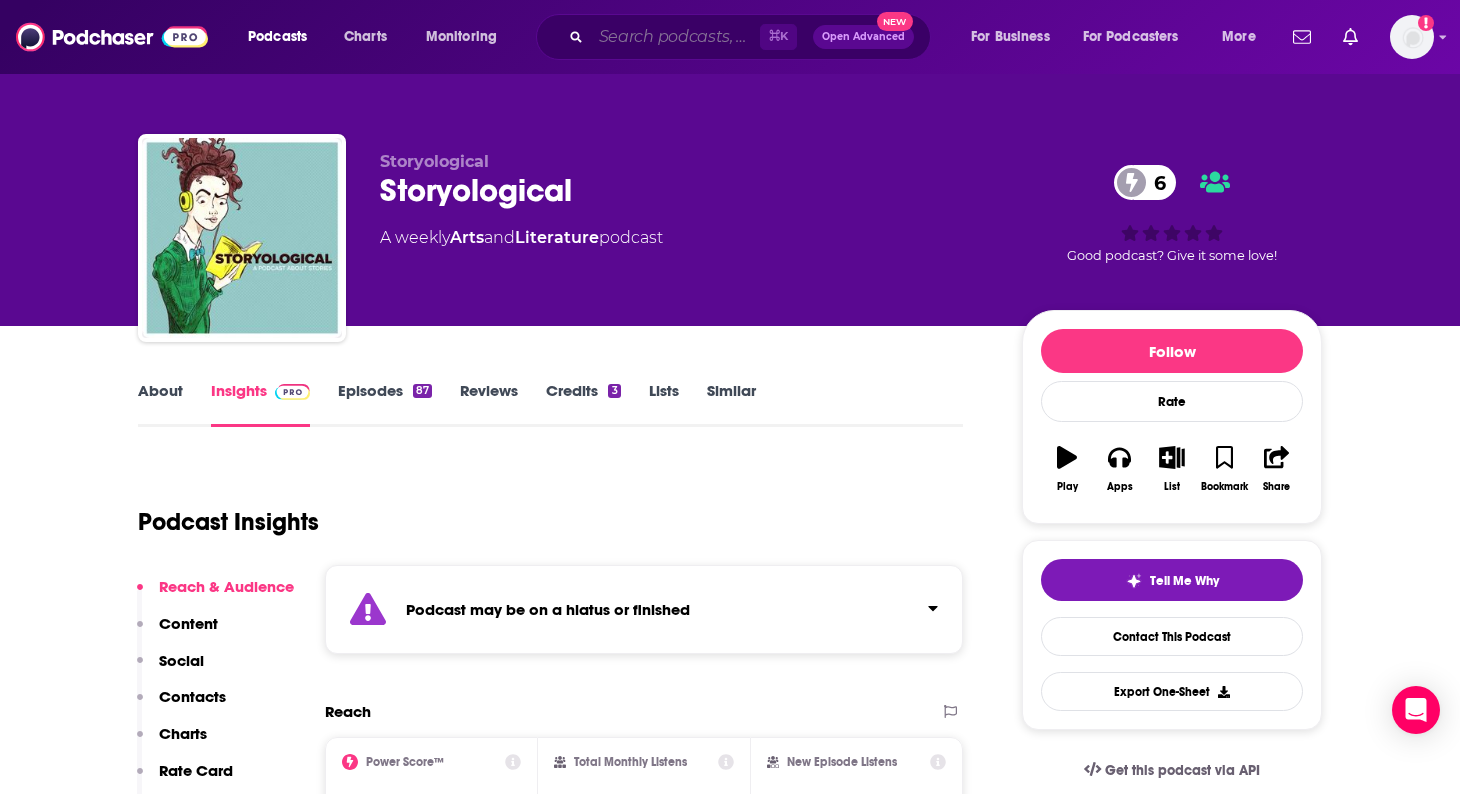 click at bounding box center (675, 37) 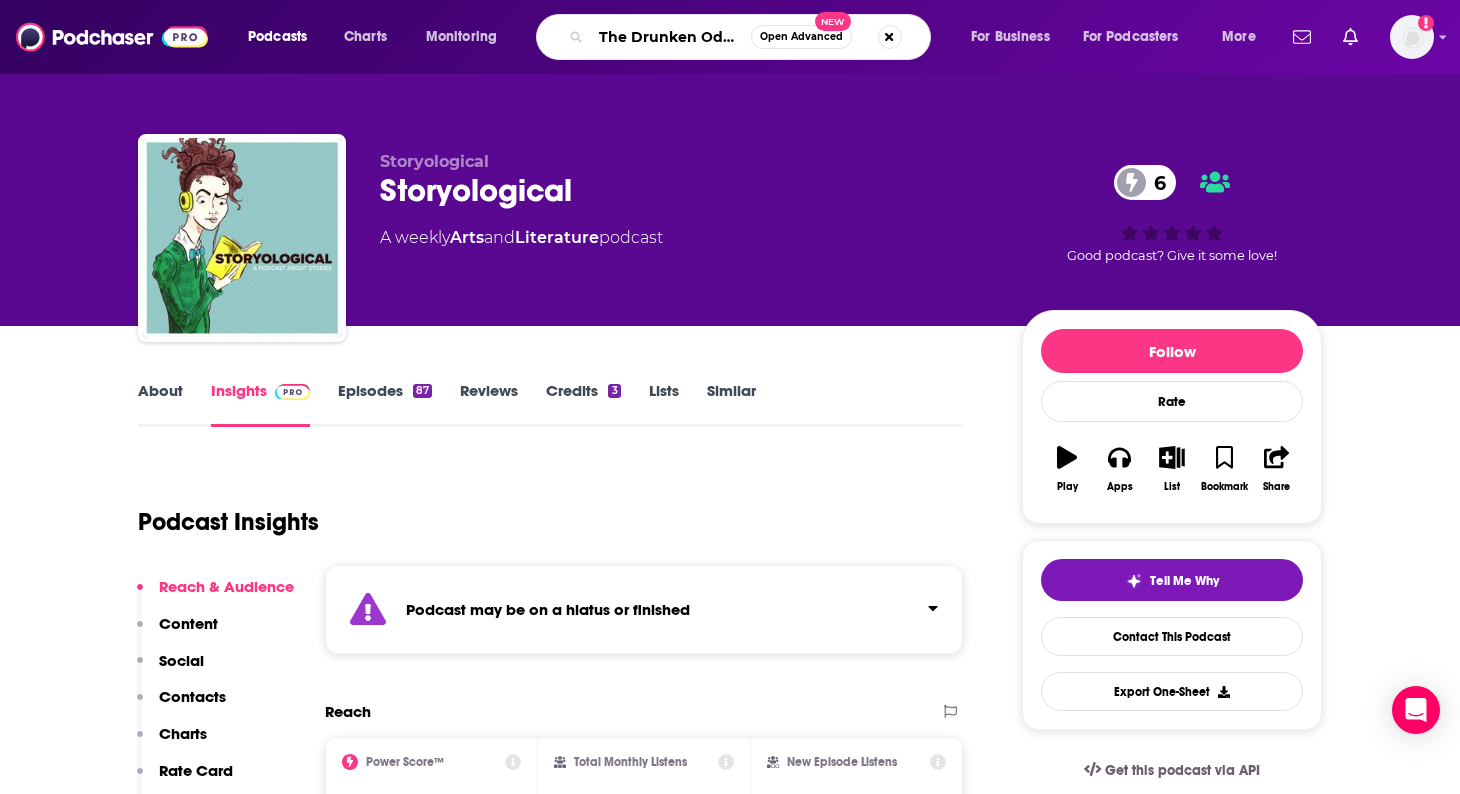 scroll, scrollTop: 0, scrollLeft: 21, axis: horizontal 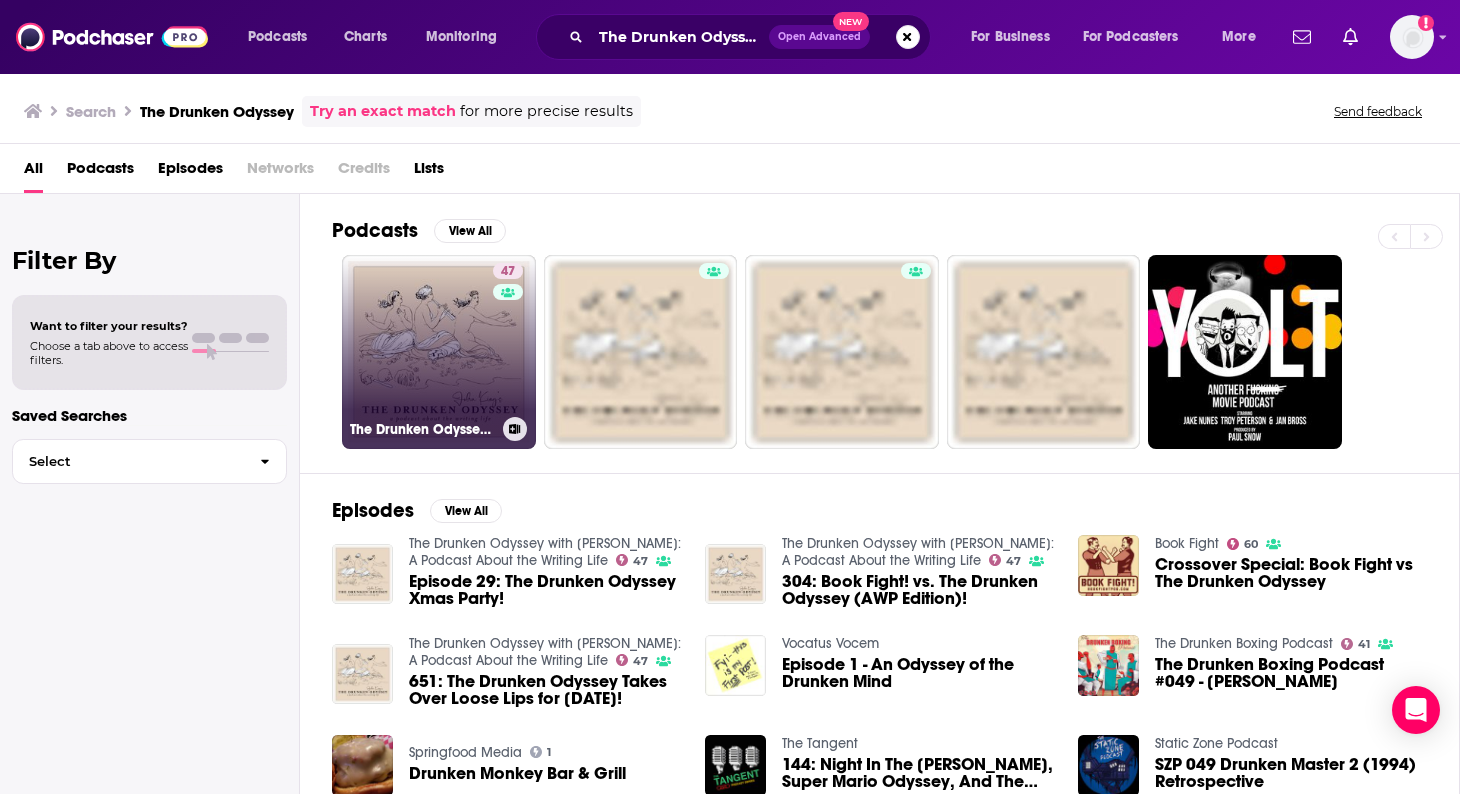 click on "47 The Drunken Odyssey with [PERSON_NAME]: A Podcast About the Writing Life" at bounding box center [439, 352] 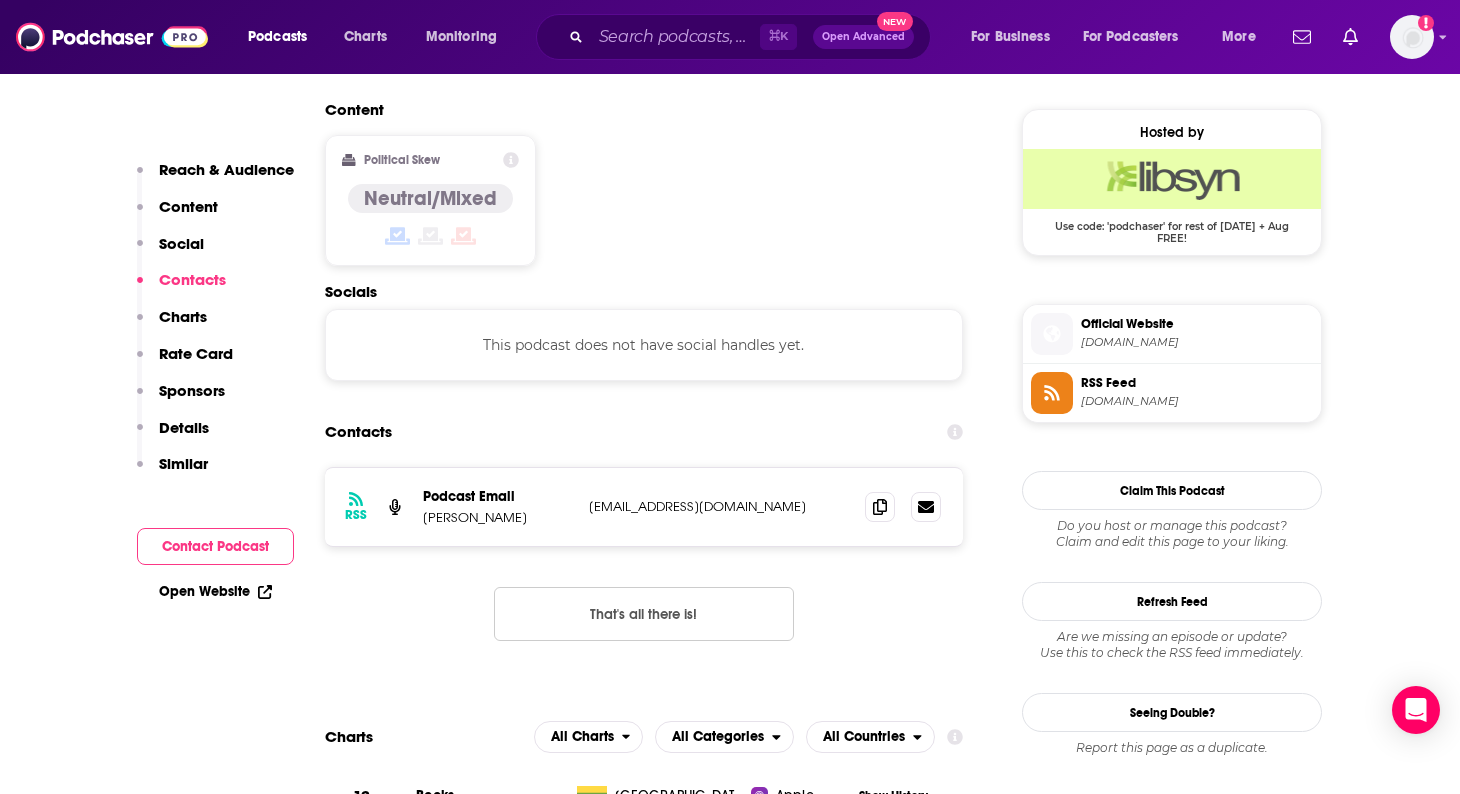 scroll, scrollTop: 1568, scrollLeft: 0, axis: vertical 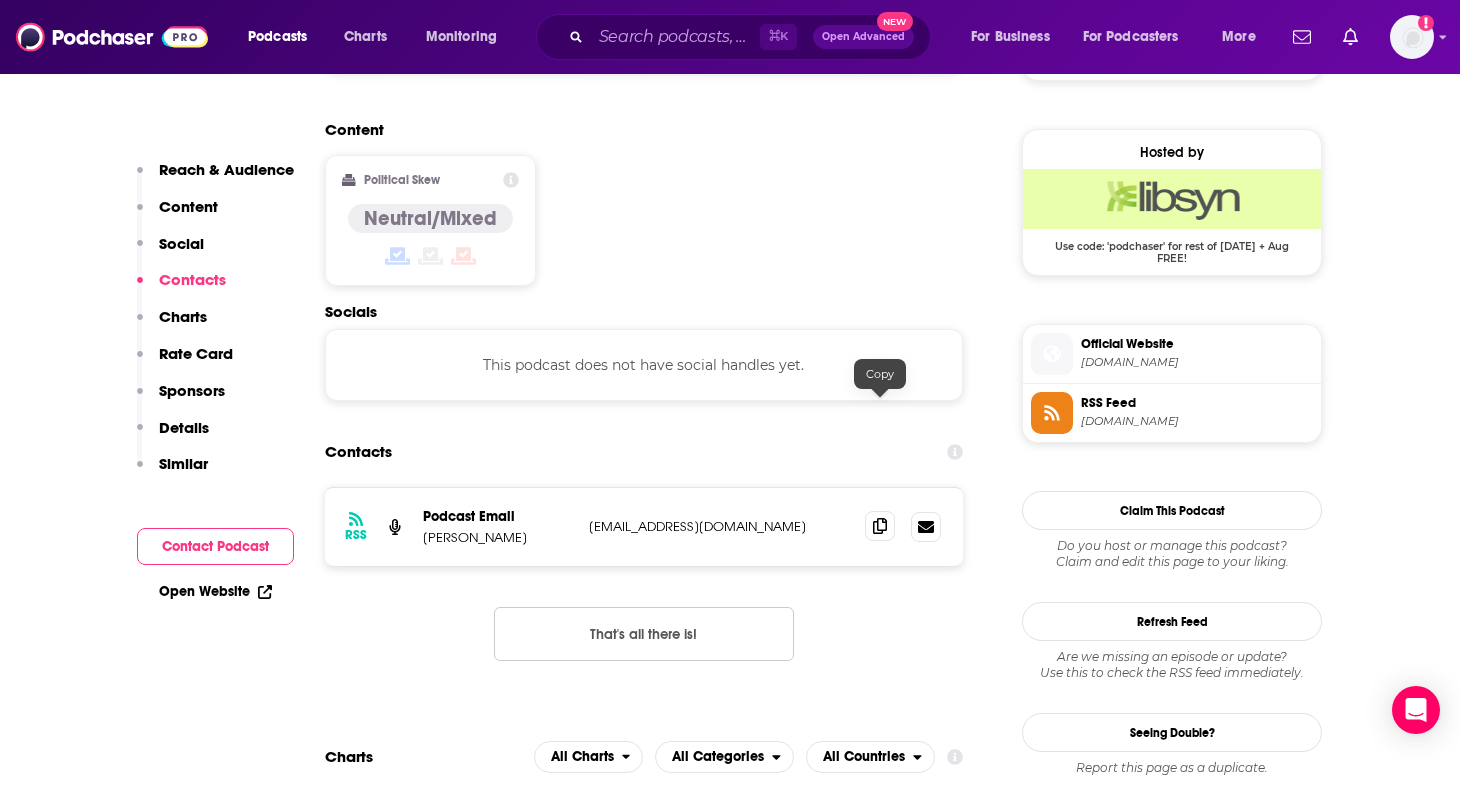 click 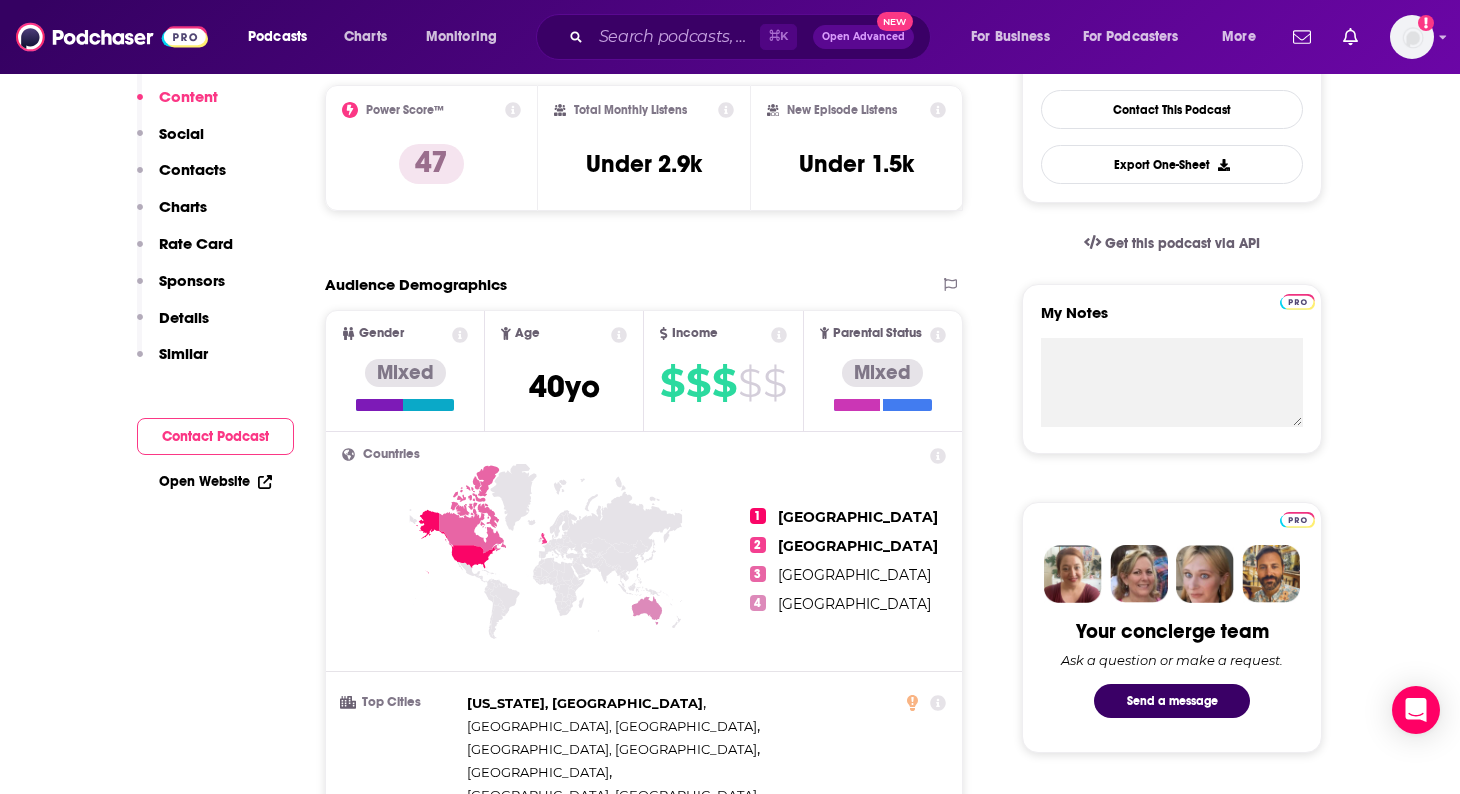 scroll, scrollTop: 0, scrollLeft: 0, axis: both 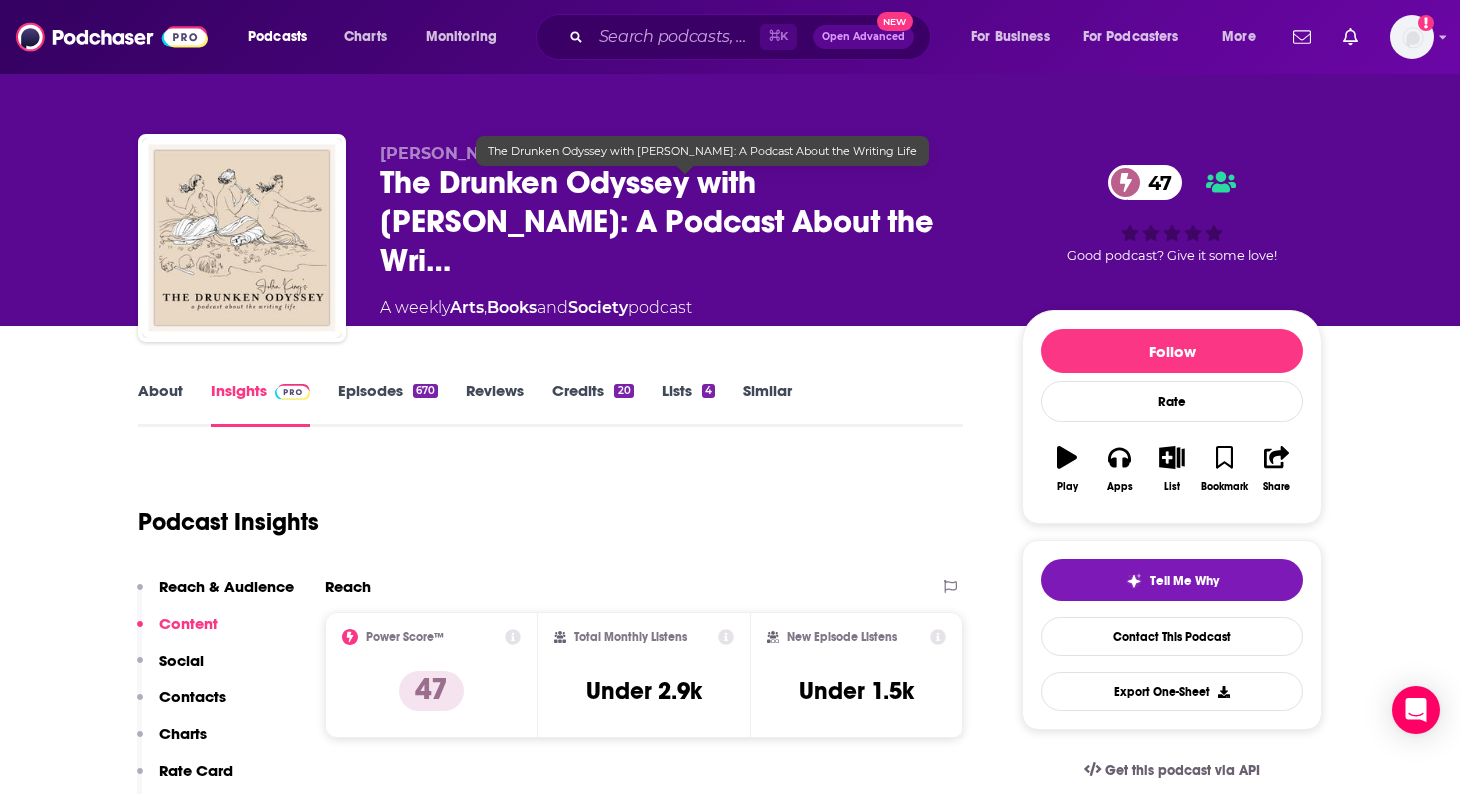 click on "The Drunken Odyssey with [PERSON_NAME]: A Podcast About the Wri…" at bounding box center (685, 221) 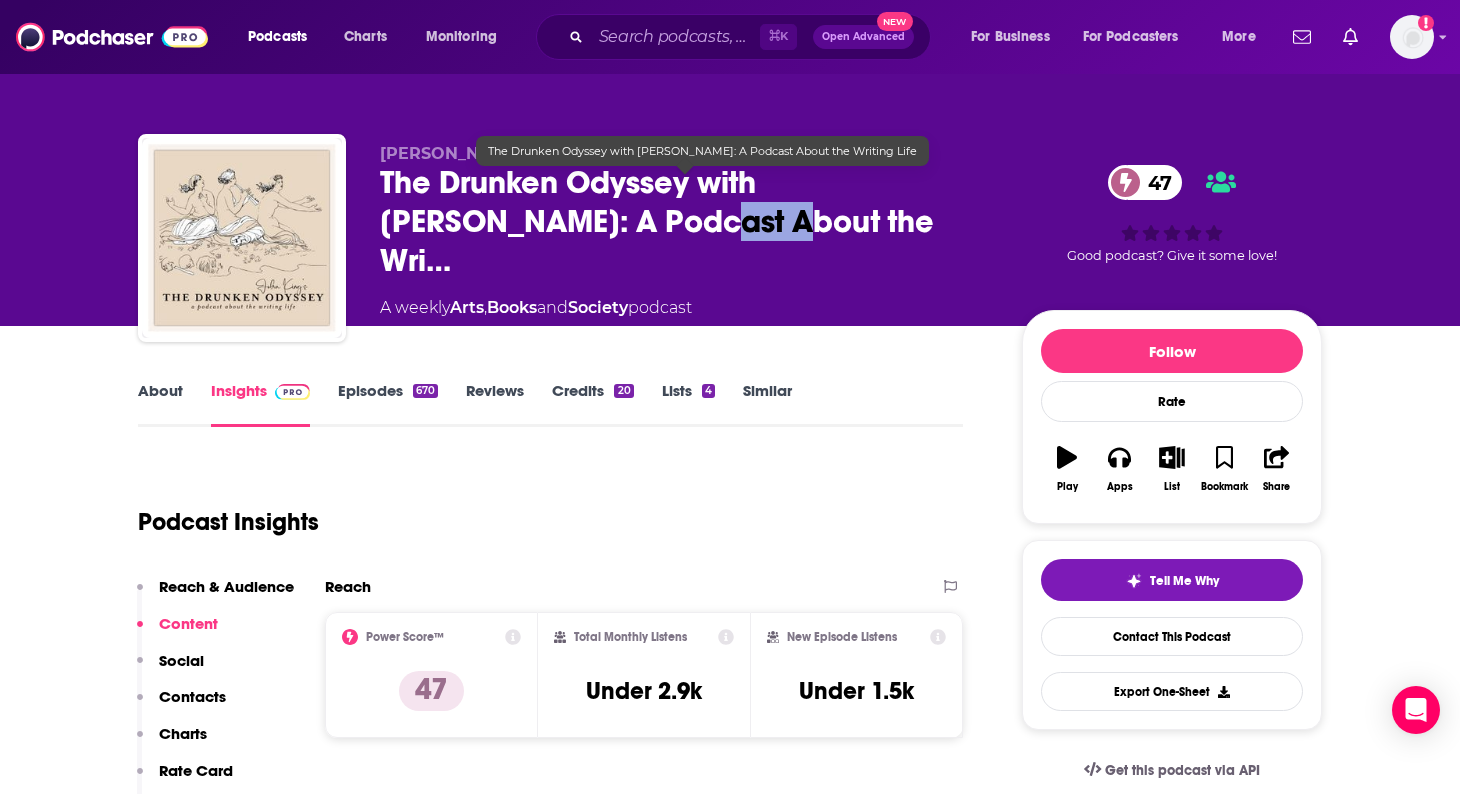 click on "The Drunken Odyssey with [PERSON_NAME]: A Podcast About the Wri…" at bounding box center [685, 221] 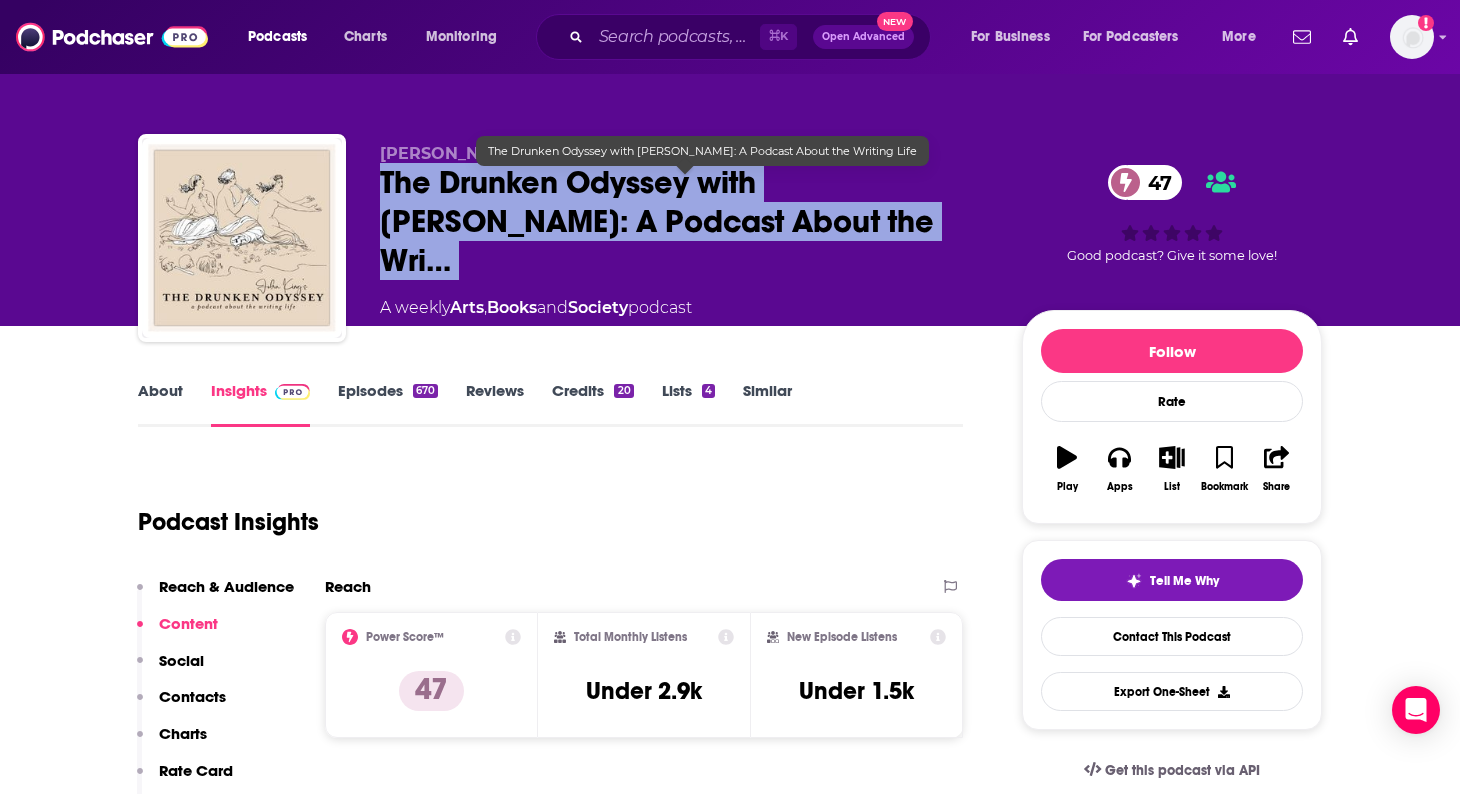 click on "The Drunken Odyssey with [PERSON_NAME]: A Podcast About the Wri…" at bounding box center (685, 221) 